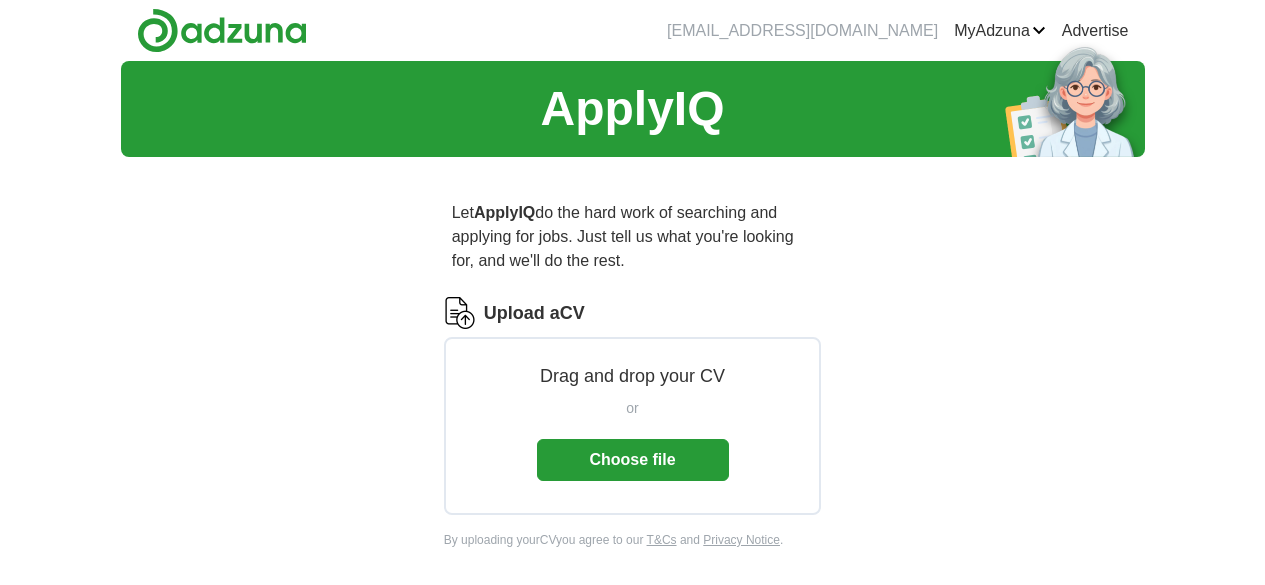 scroll, scrollTop: 0, scrollLeft: 0, axis: both 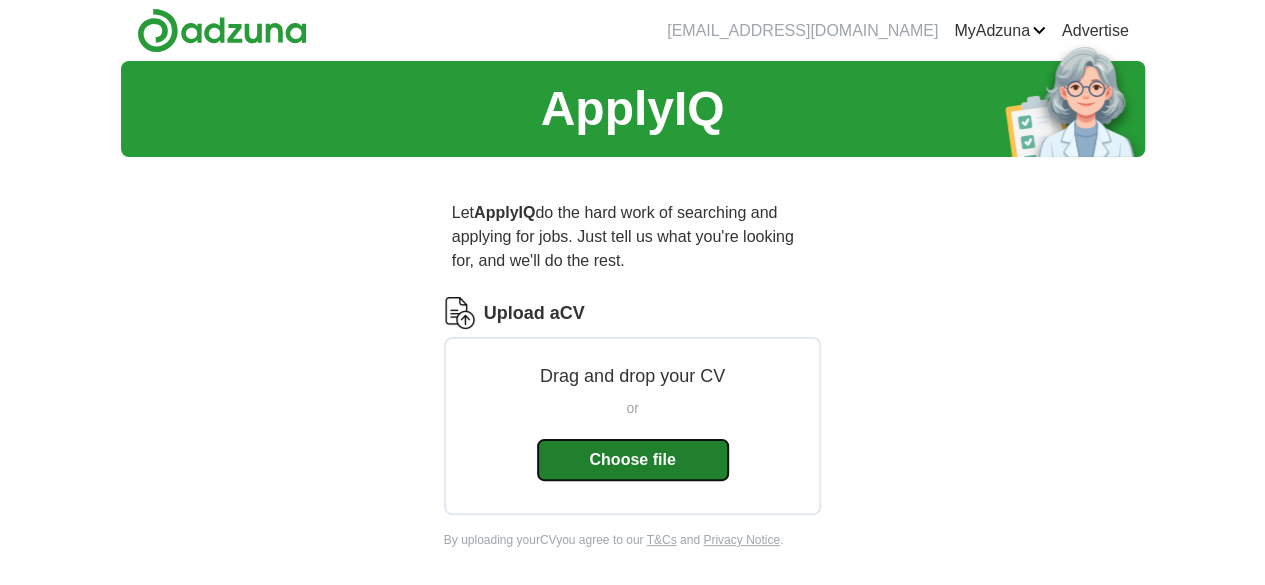 click on "Choose file" at bounding box center (633, 460) 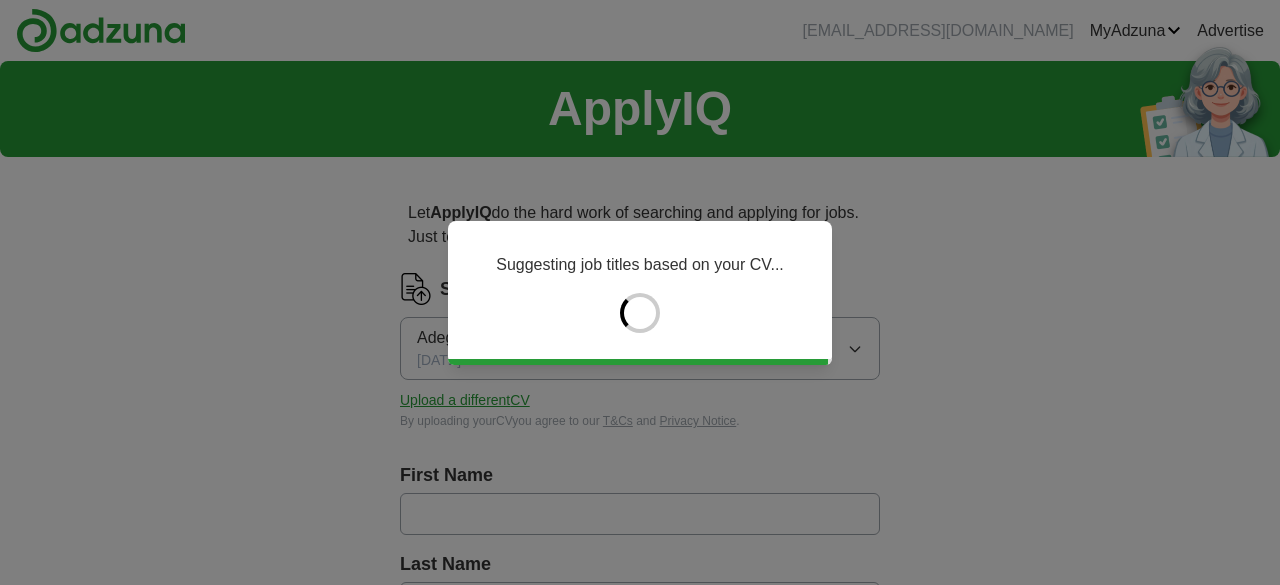 type on "*********" 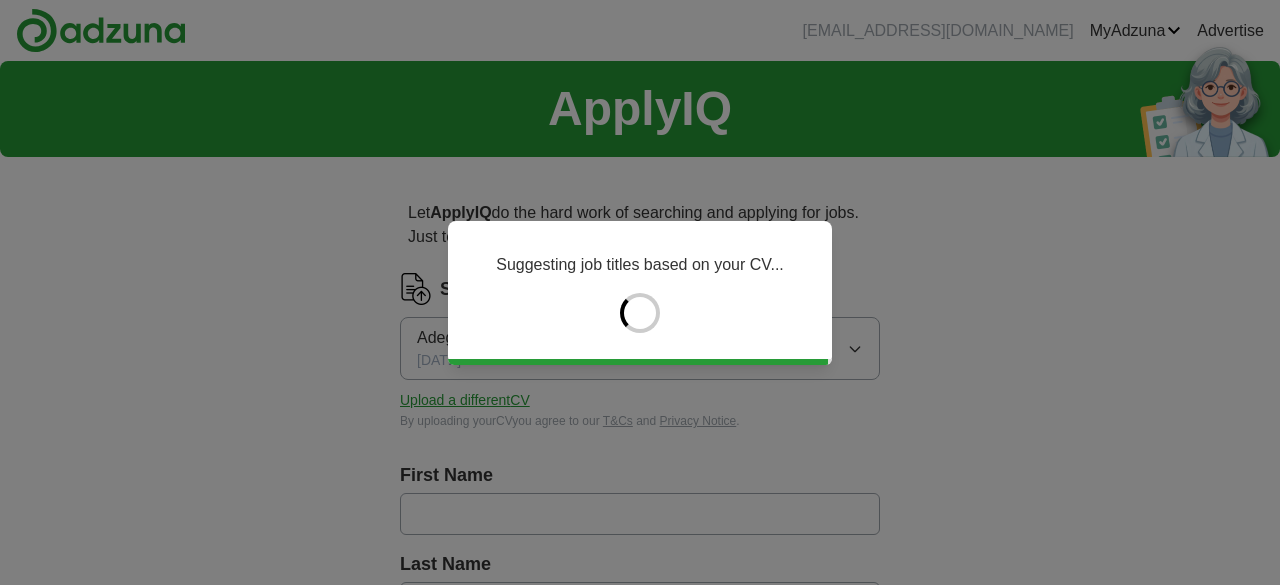 type on "**********" 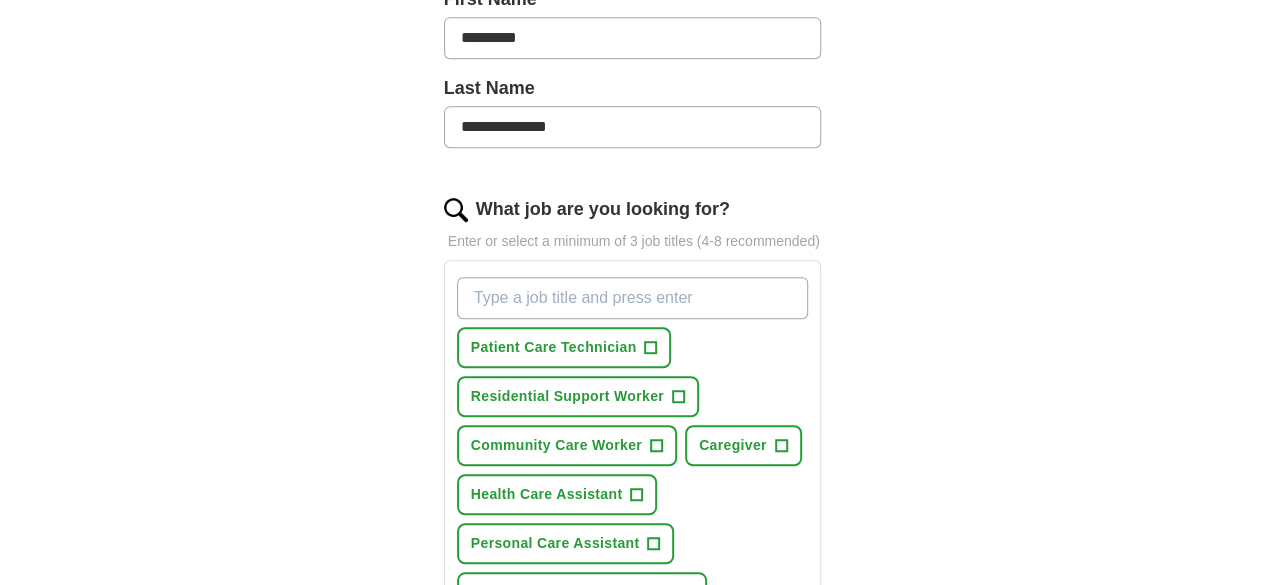 scroll, scrollTop: 600, scrollLeft: 0, axis: vertical 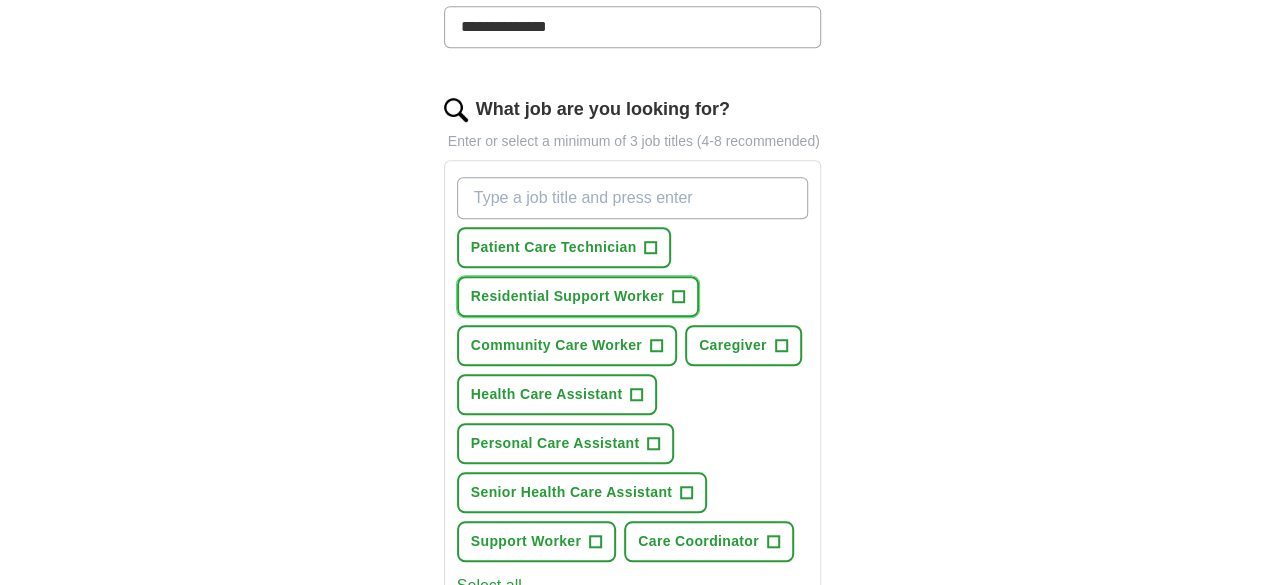 click on "+" at bounding box center [678, 297] 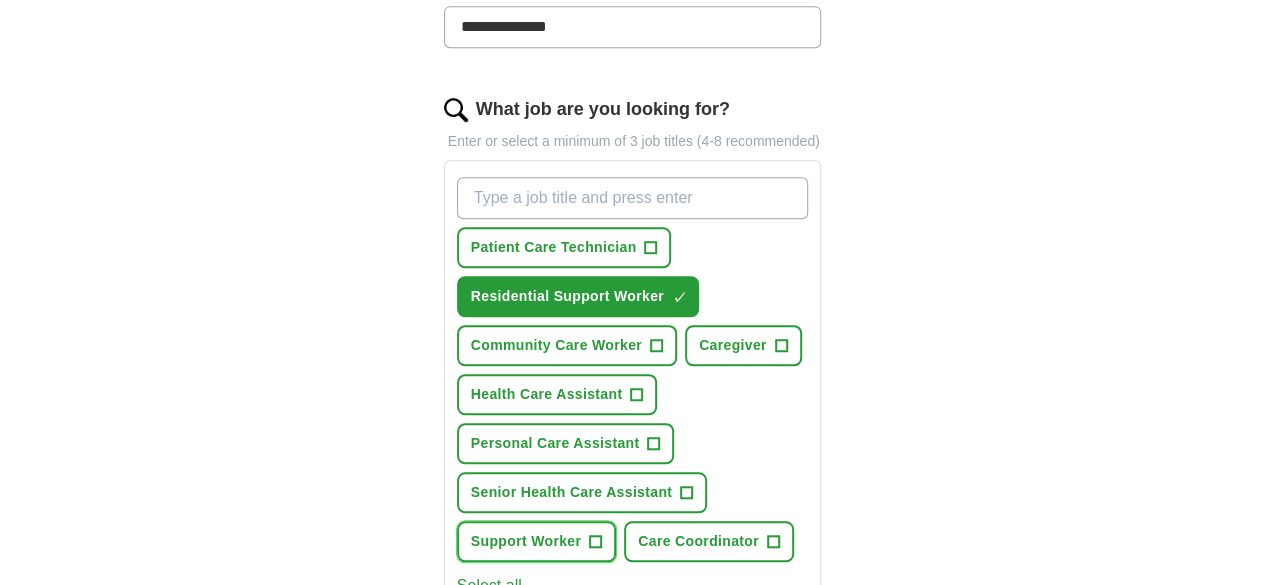 click on "+" at bounding box center [596, 542] 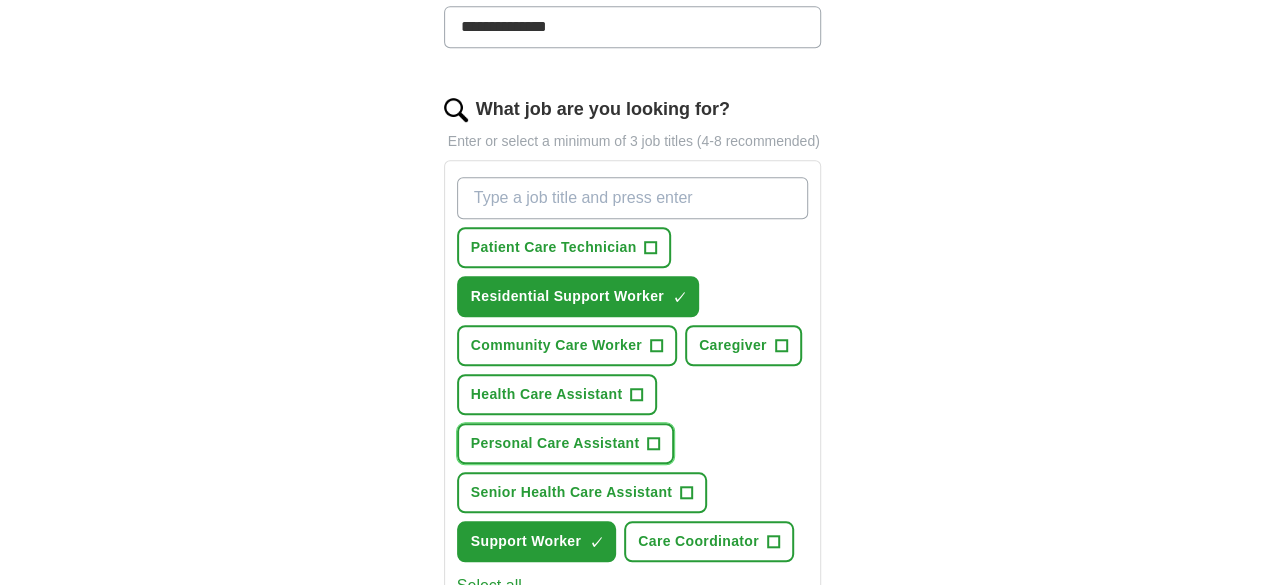 click on "+" at bounding box center [654, 444] 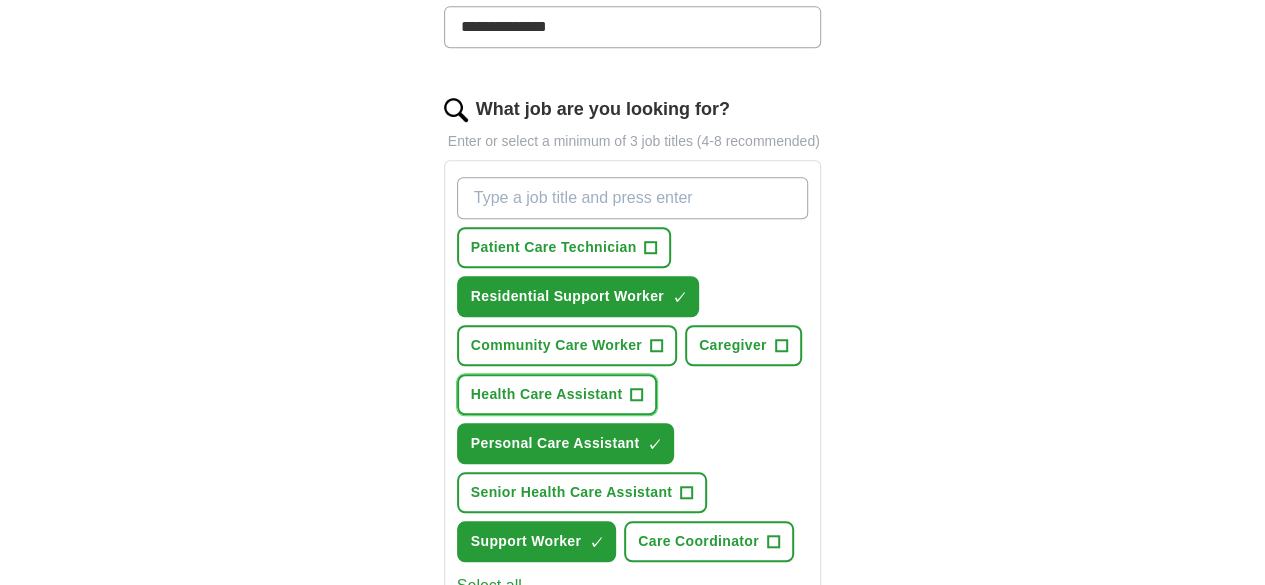 click on "+" at bounding box center [637, 395] 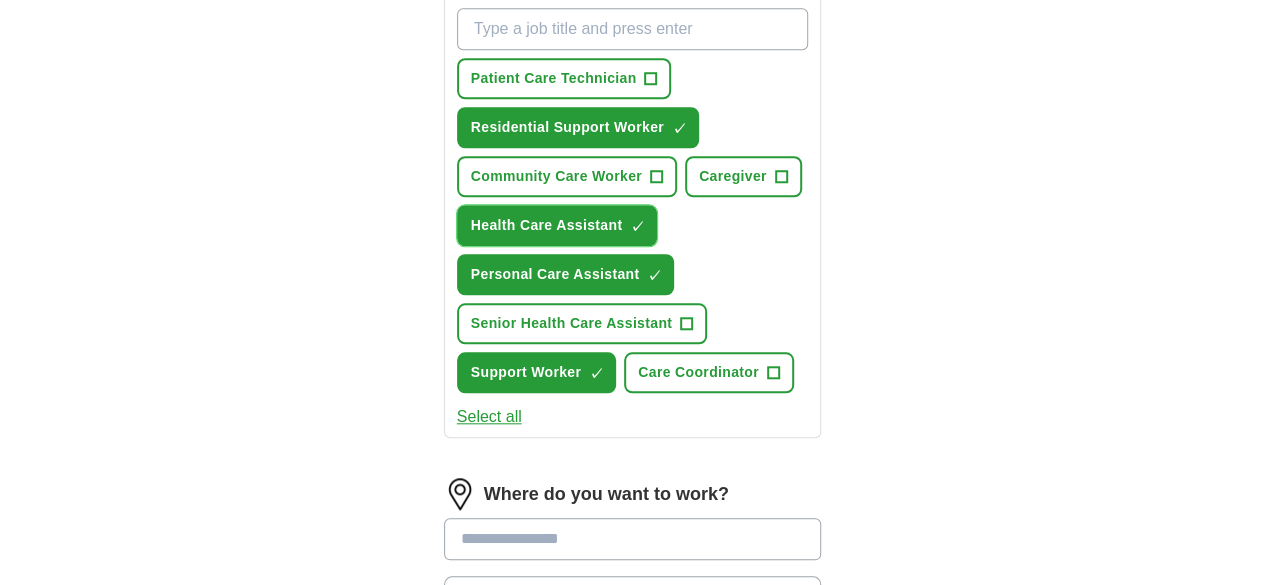 scroll, scrollTop: 800, scrollLeft: 0, axis: vertical 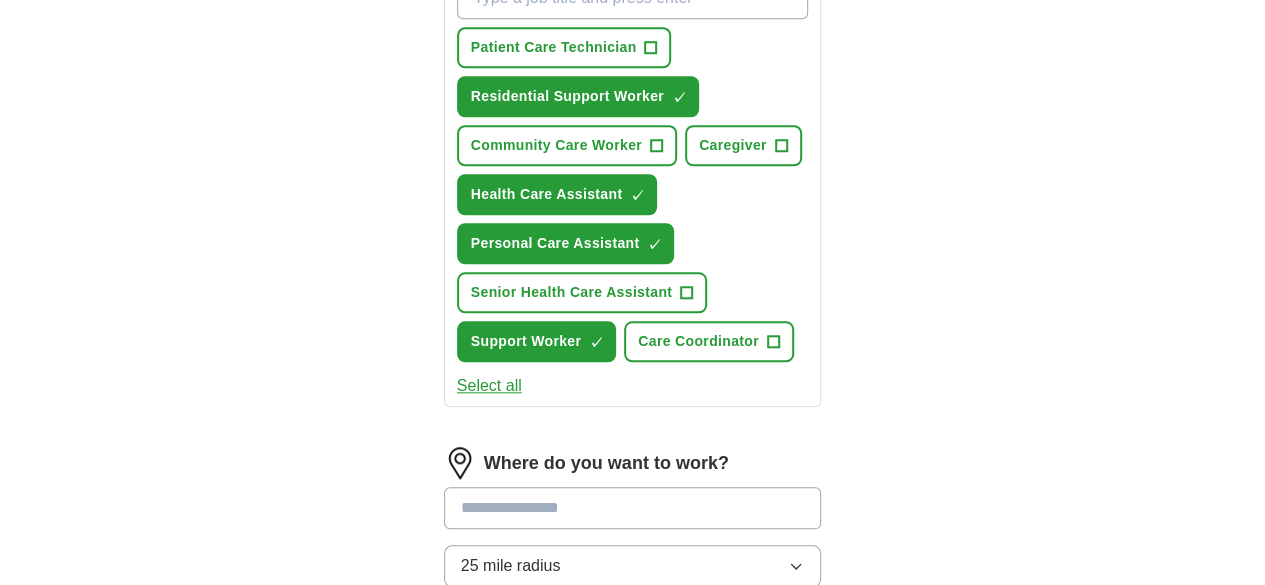 click at bounding box center [633, 508] 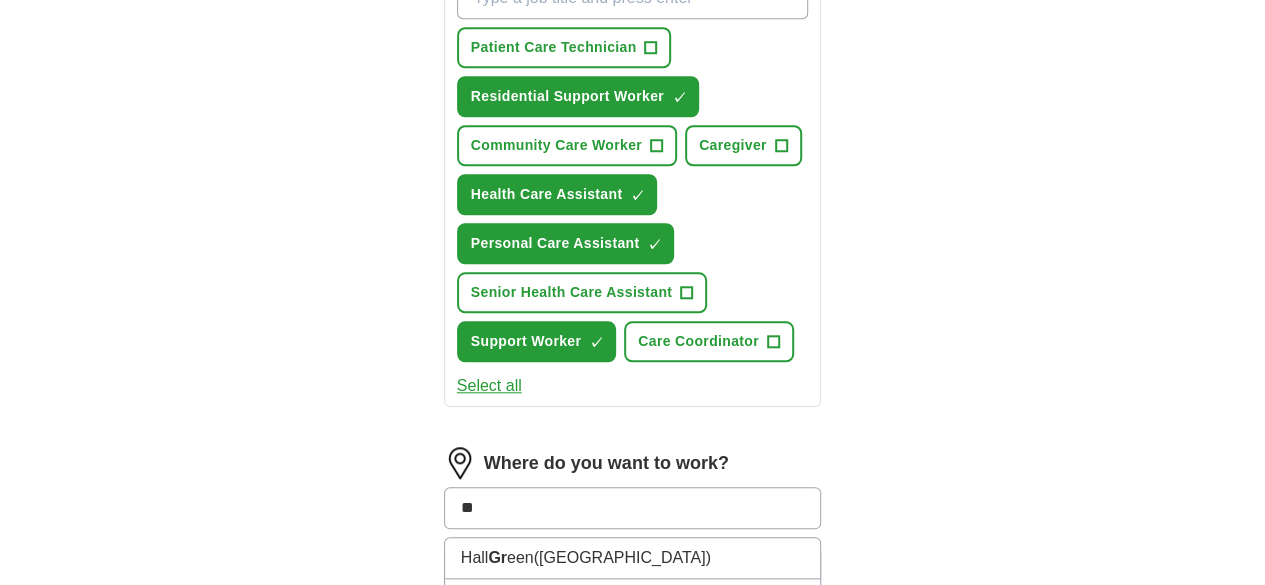 type on "***" 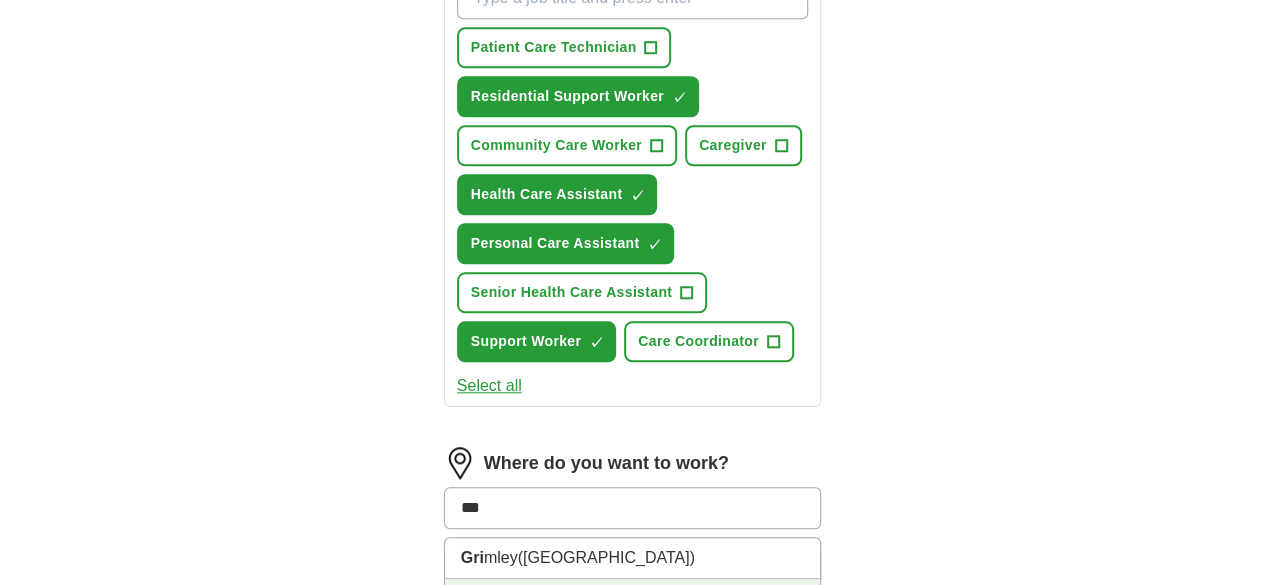 click on "([GEOGRAPHIC_DATA])" at bounding box center (610, 598) 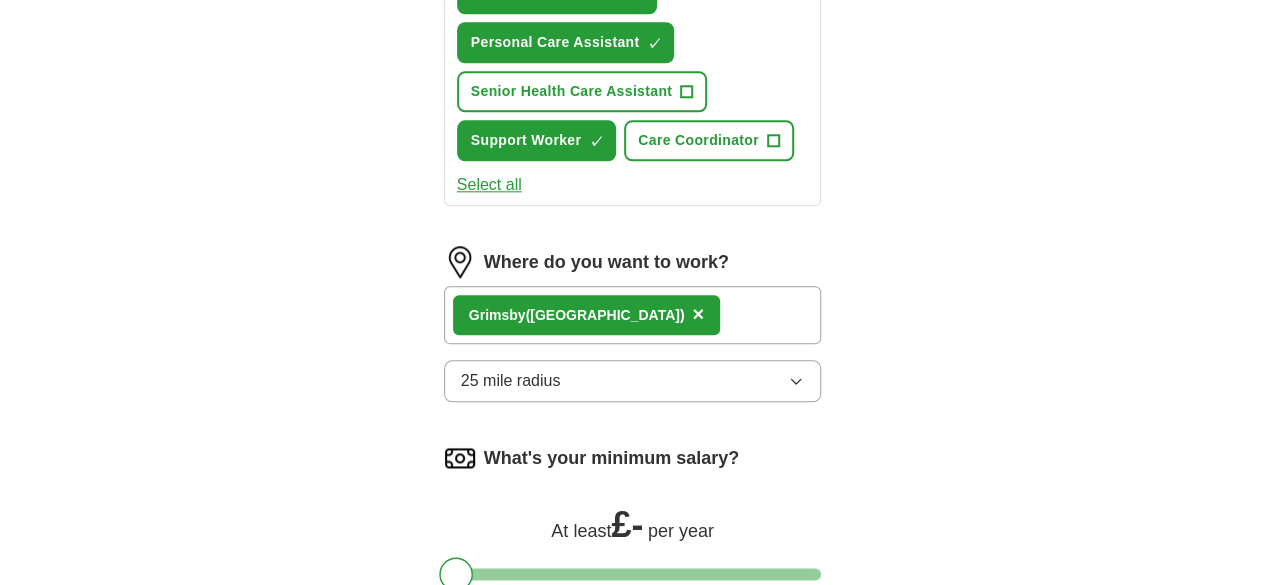 scroll, scrollTop: 1200, scrollLeft: 0, axis: vertical 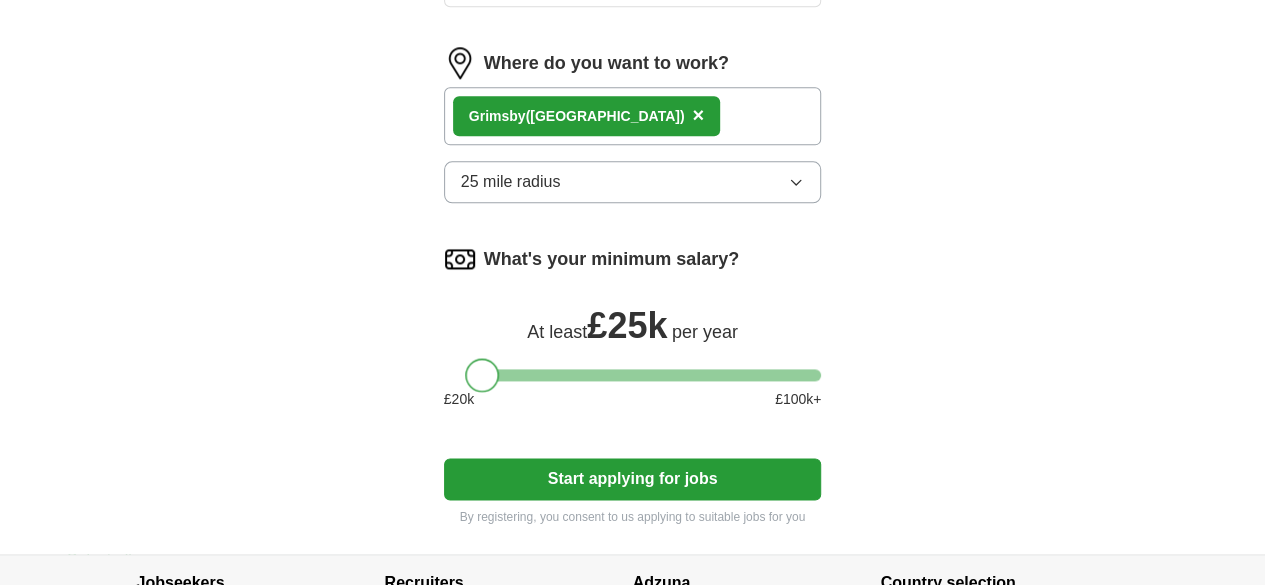 click at bounding box center (633, 375) 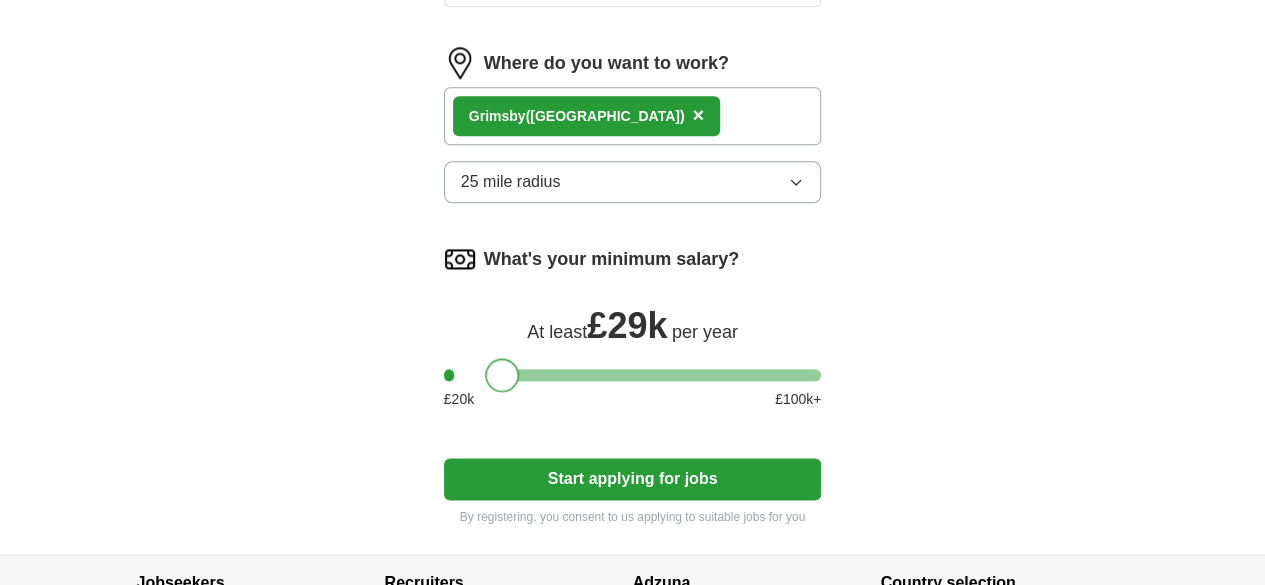 click at bounding box center [633, 375] 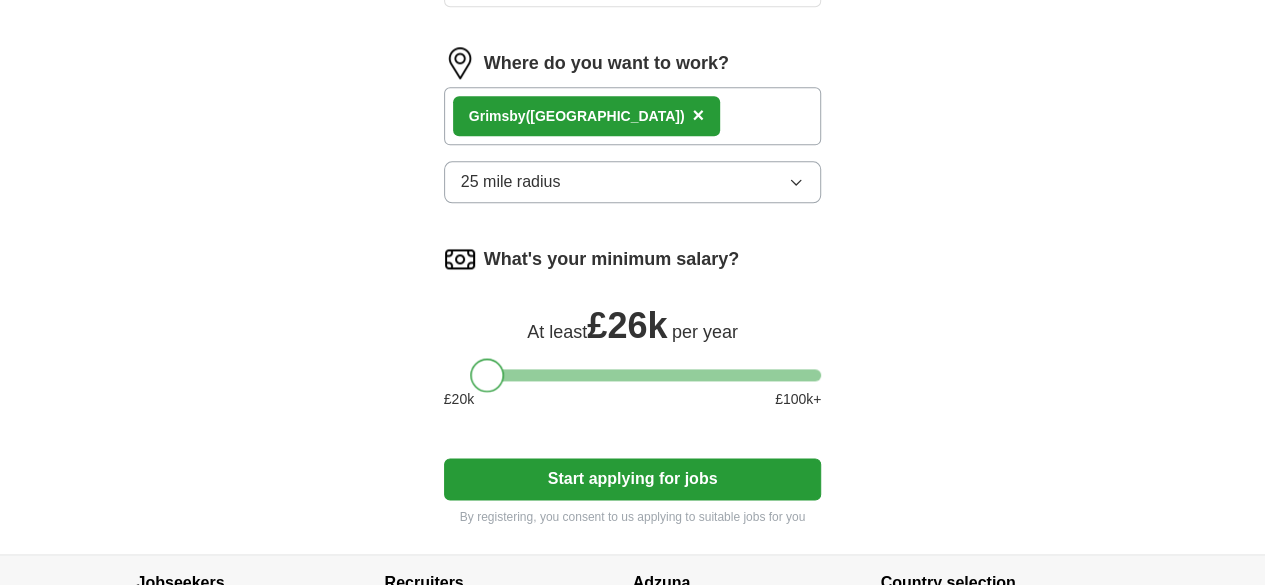 drag, startPoint x: 467, startPoint y: 298, endPoint x: 450, endPoint y: 301, distance: 17.262676 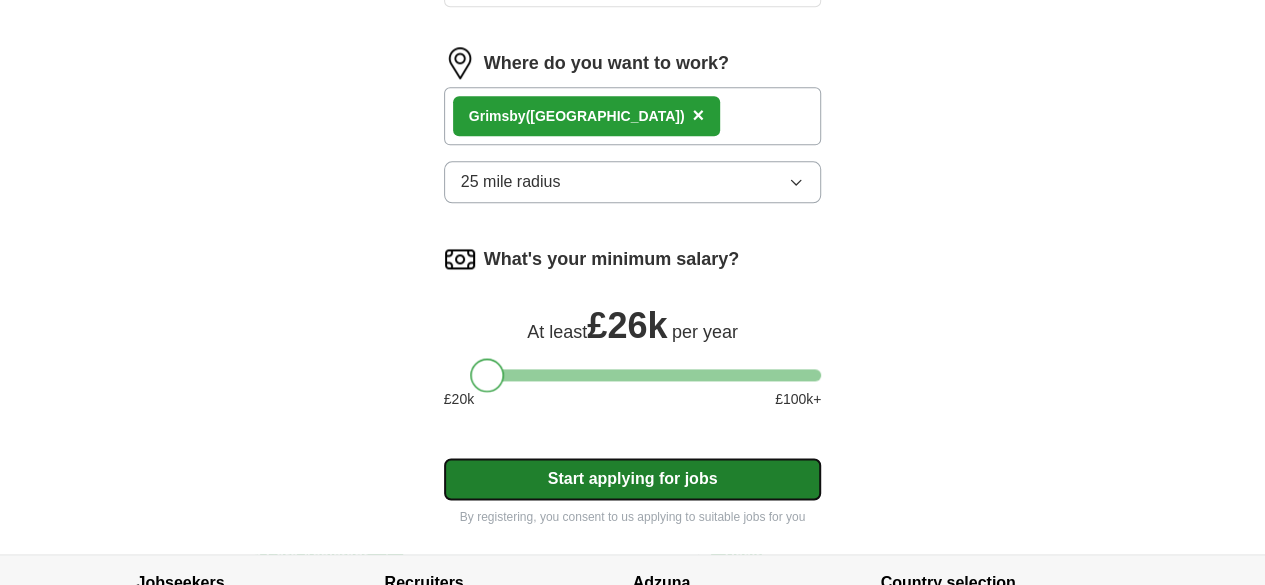 click on "Start applying for jobs" at bounding box center [633, 479] 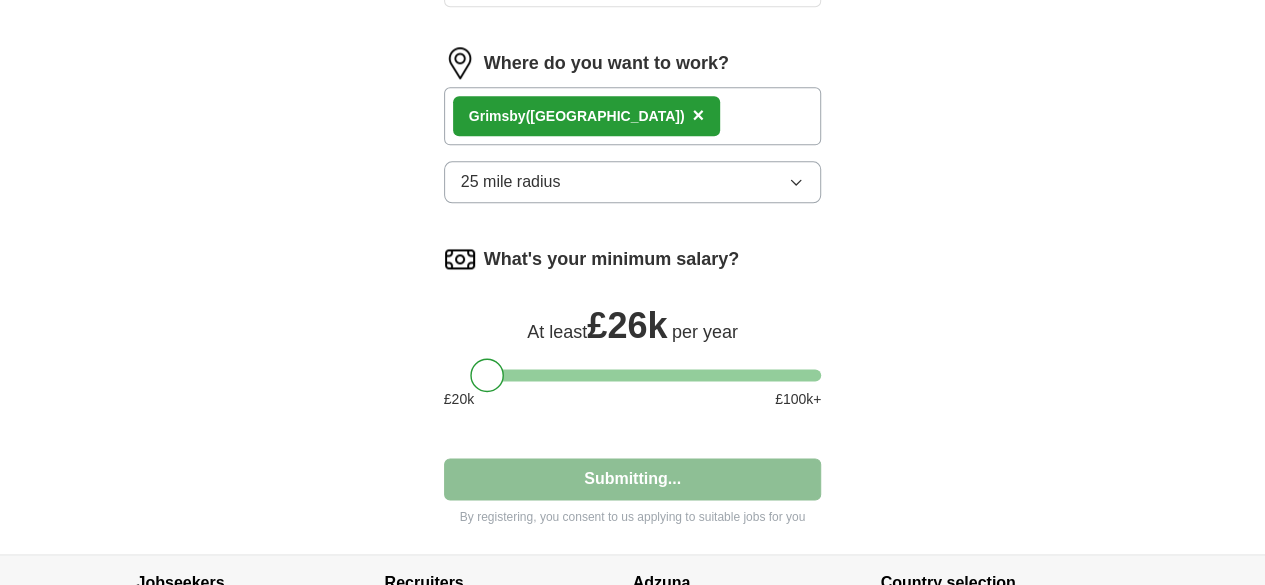 select on "**" 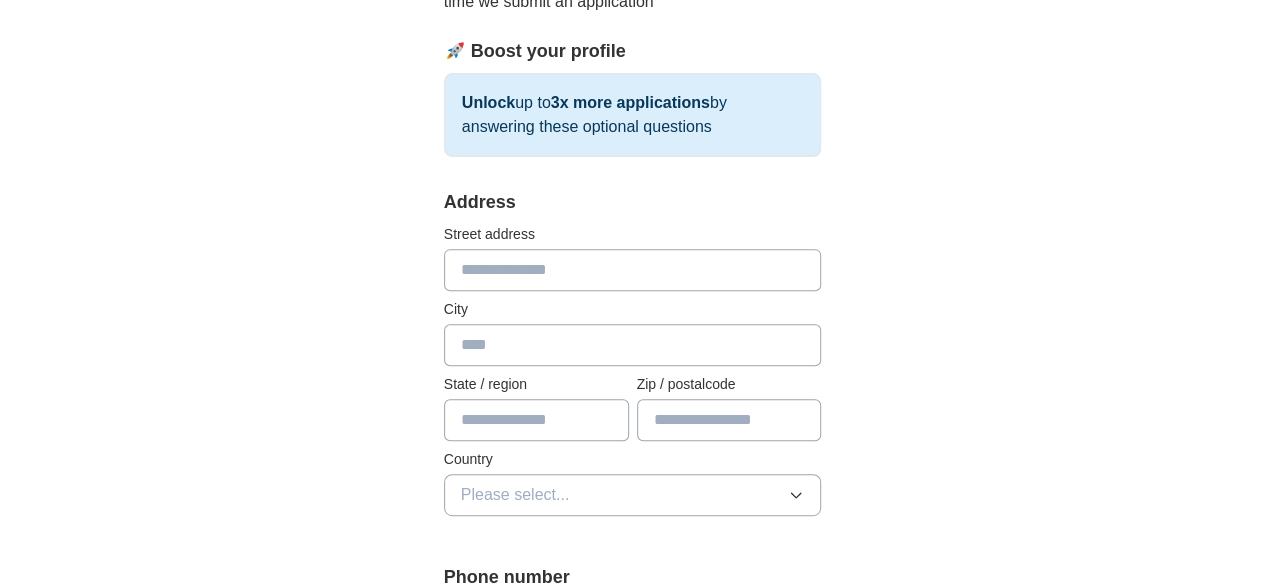 scroll, scrollTop: 300, scrollLeft: 0, axis: vertical 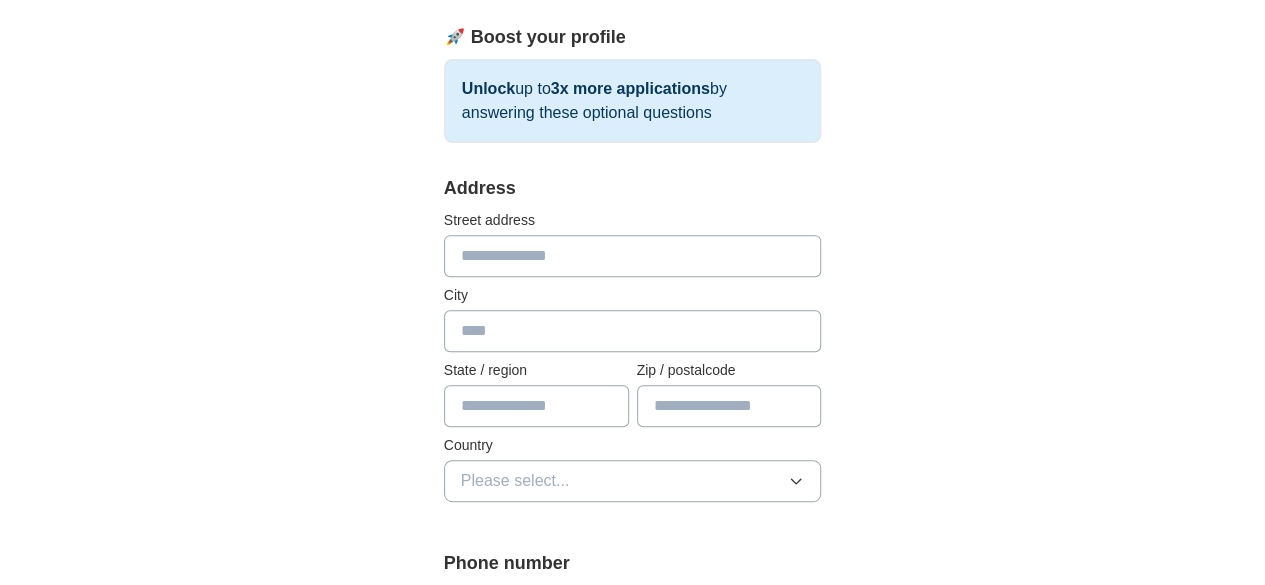 click at bounding box center [633, 256] 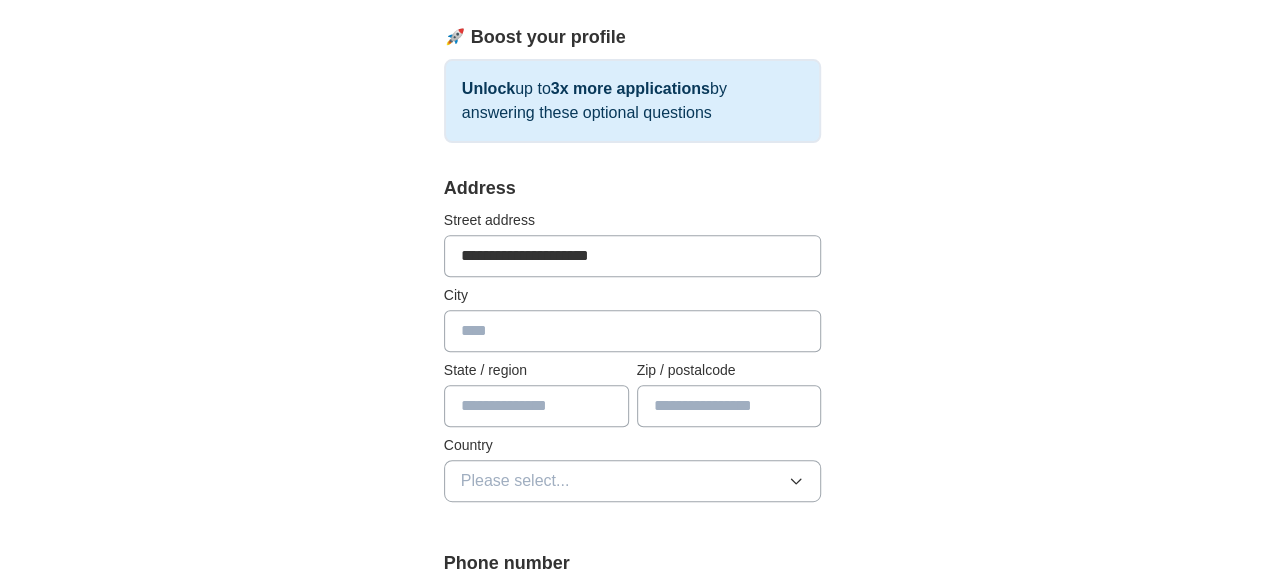 type on "*******" 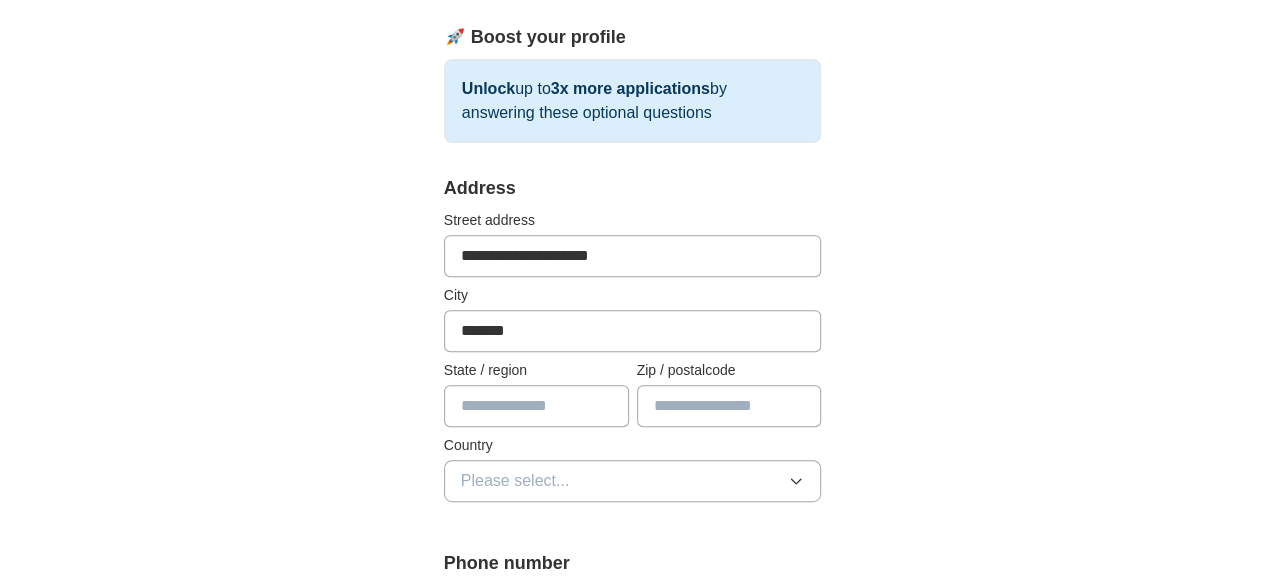 type on "********" 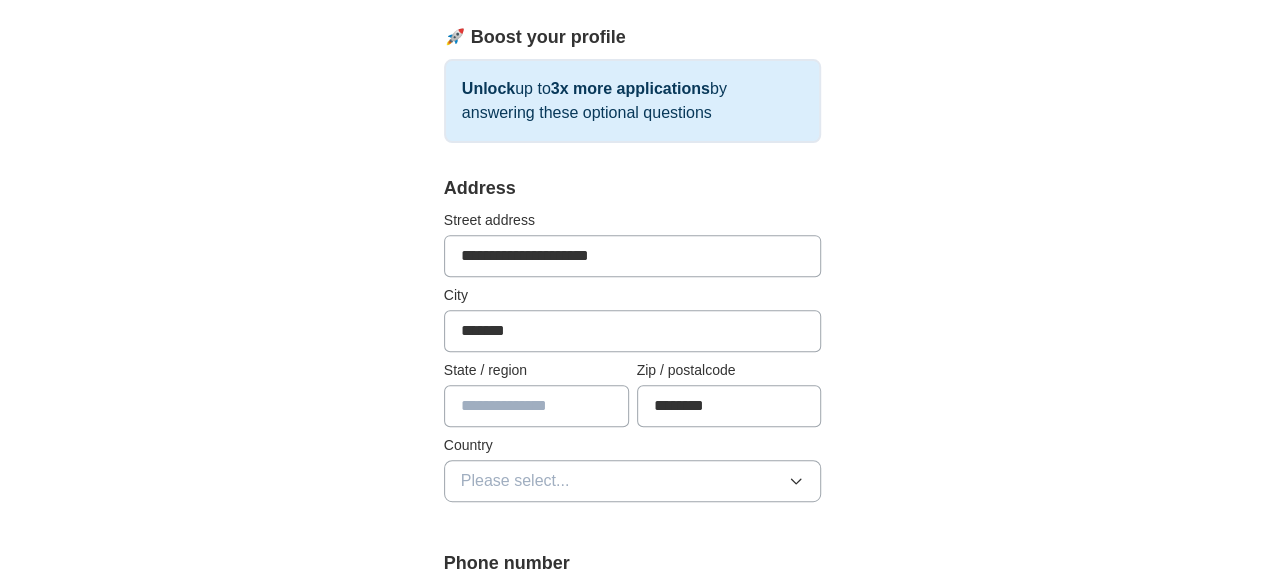 click at bounding box center (536, 406) 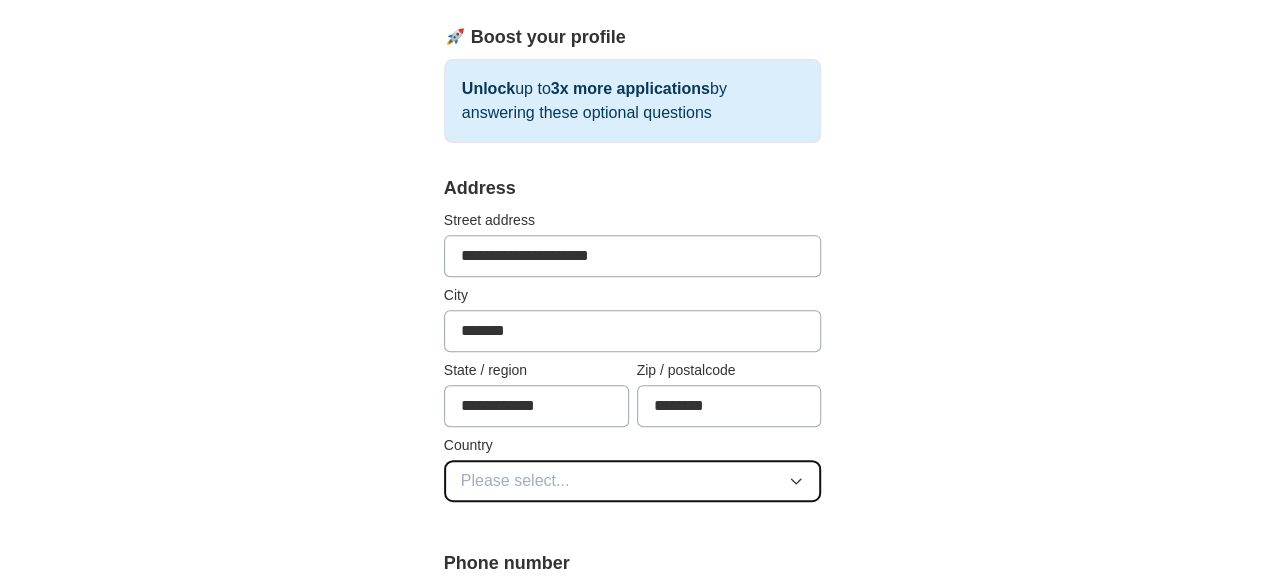 click on "Please select..." at bounding box center [633, 481] 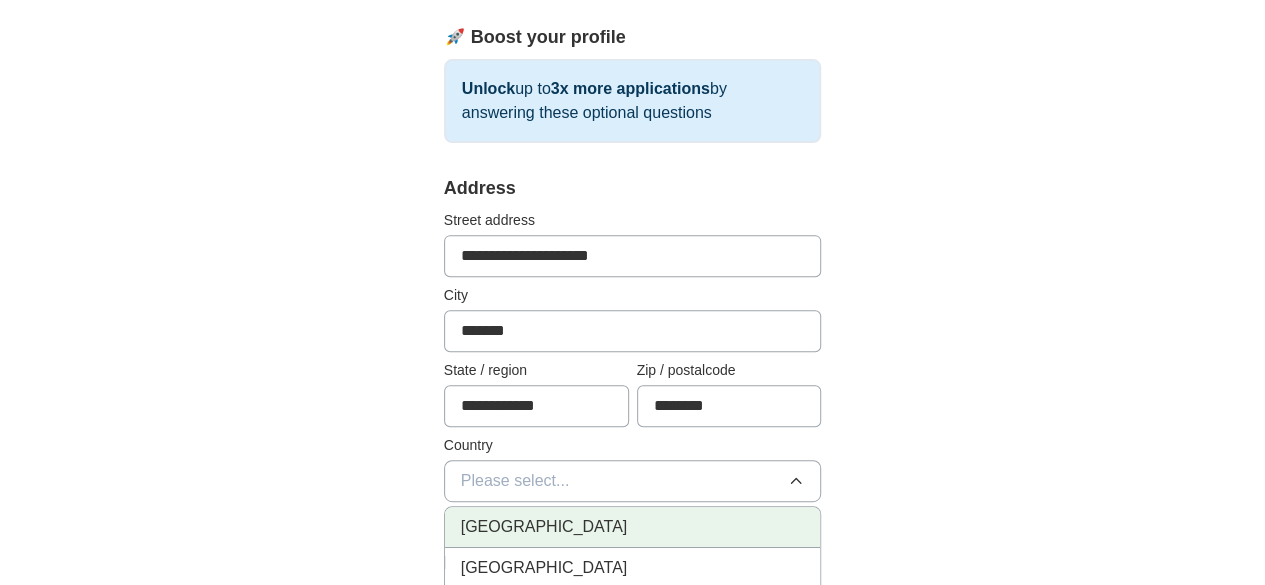 click on "[GEOGRAPHIC_DATA]" at bounding box center [633, 527] 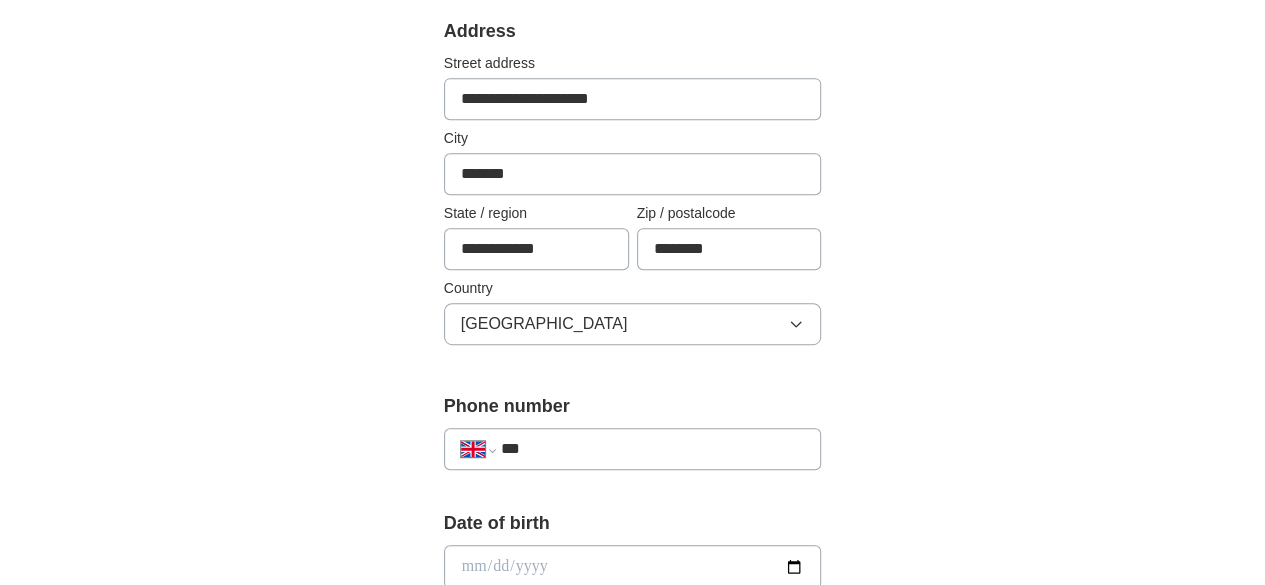 scroll, scrollTop: 500, scrollLeft: 0, axis: vertical 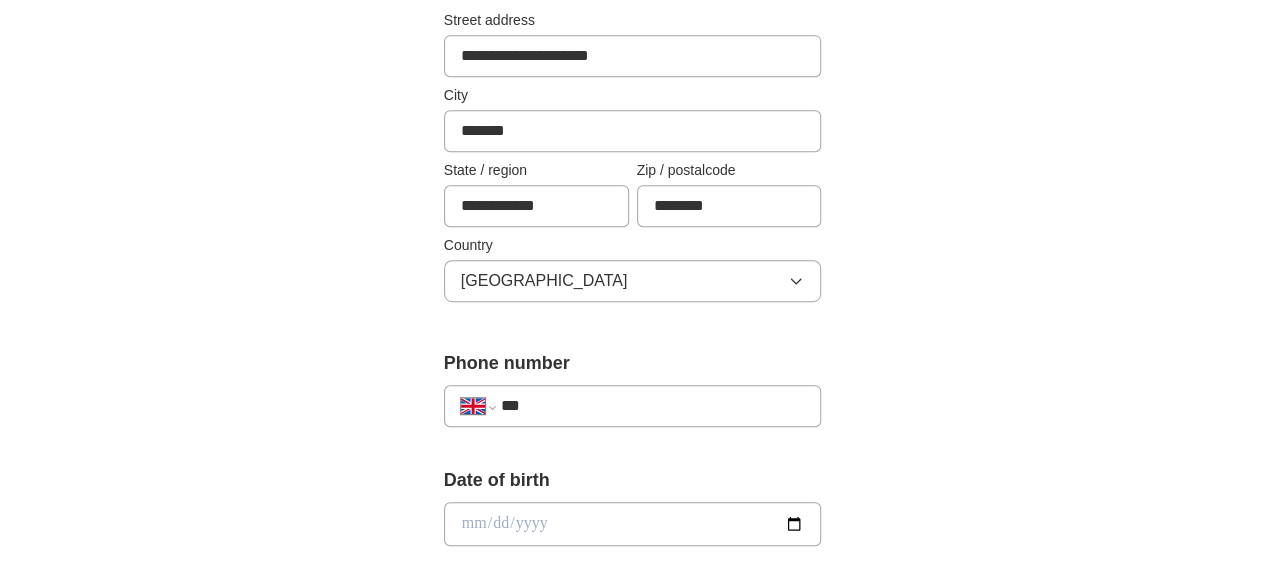 click on "***" at bounding box center [653, 406] 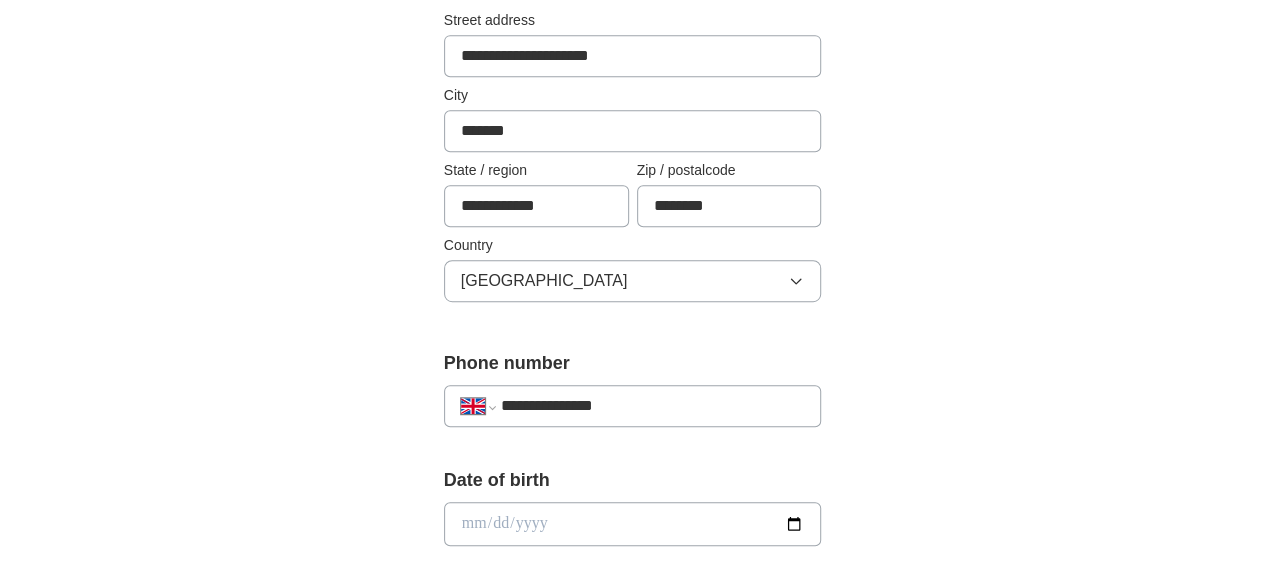 click at bounding box center (633, 524) 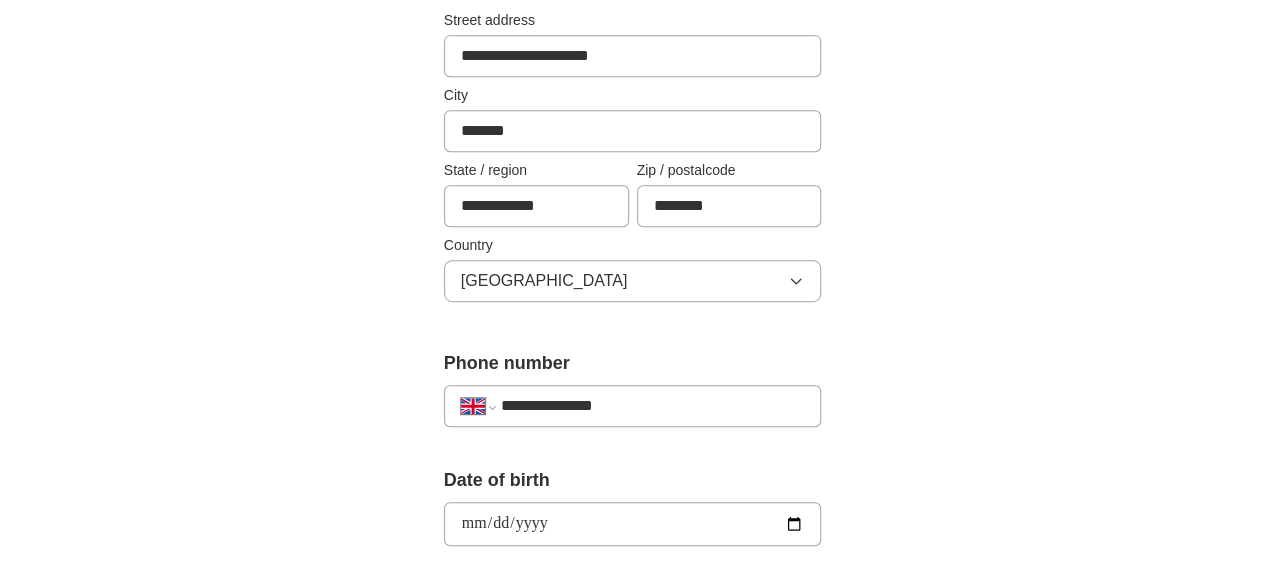type on "**********" 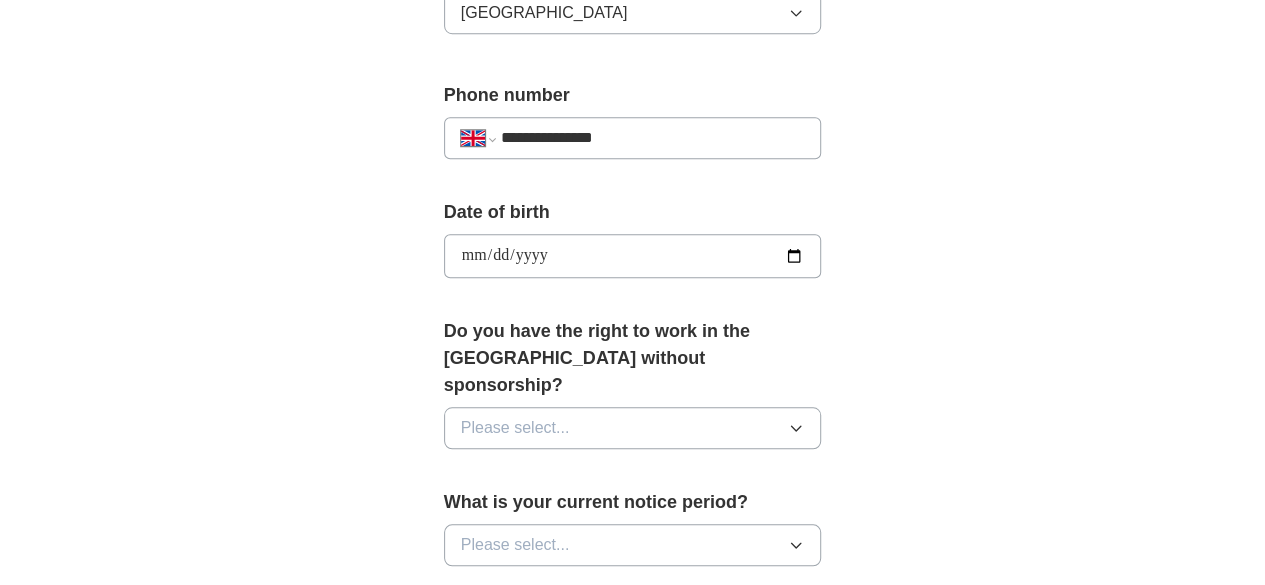 scroll, scrollTop: 800, scrollLeft: 0, axis: vertical 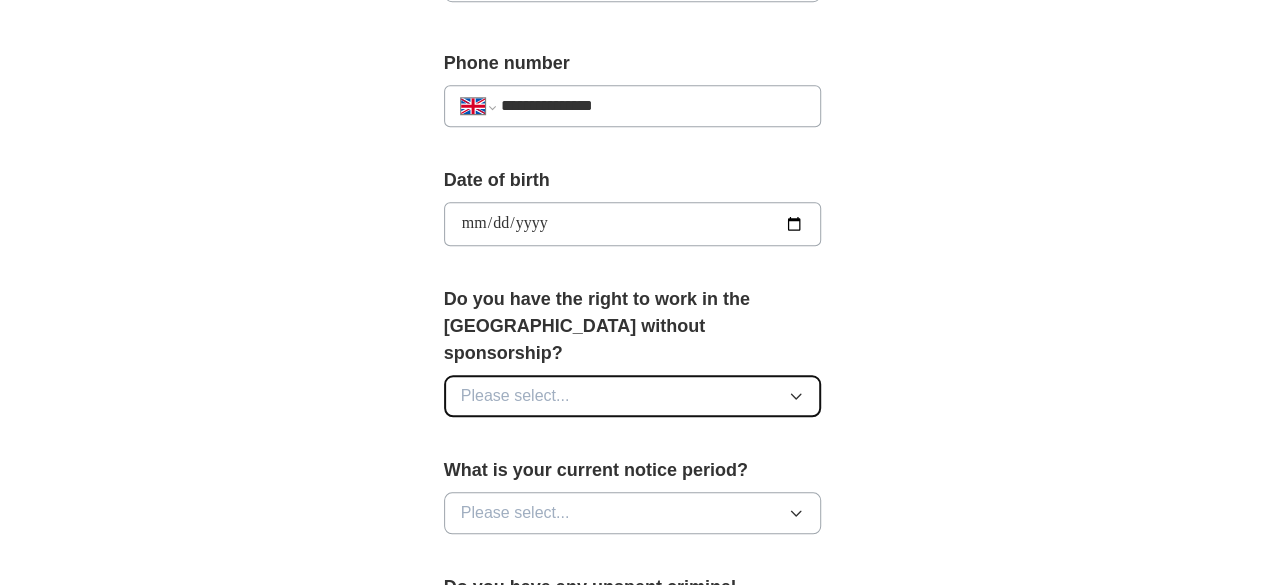 click on "Please select..." at bounding box center (633, 396) 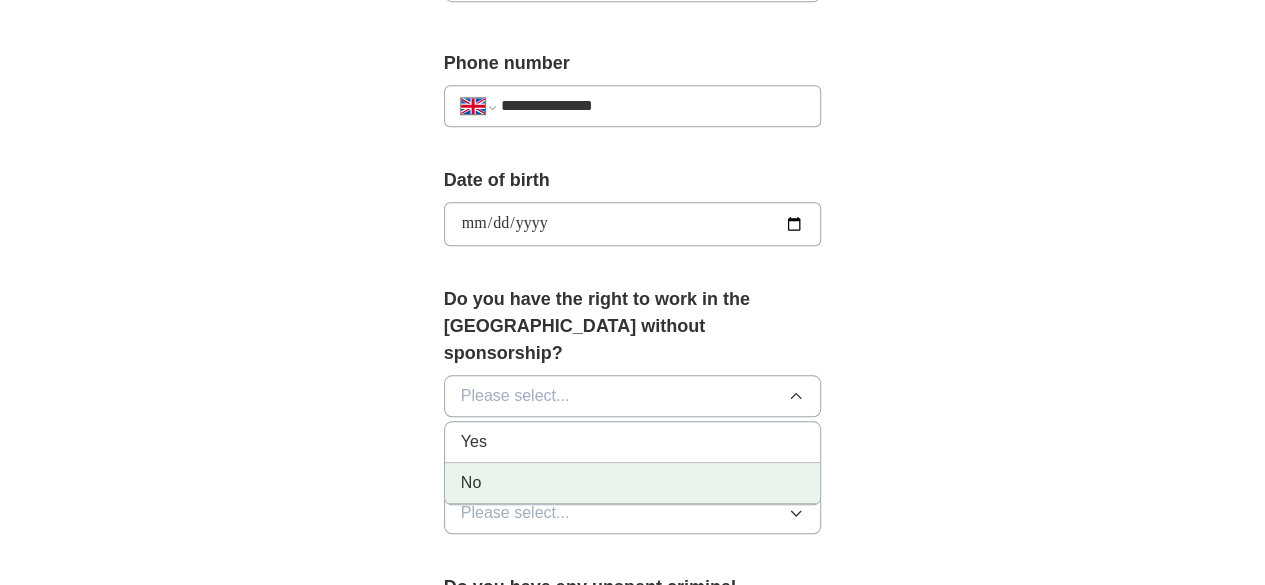 click on "No" at bounding box center [633, 483] 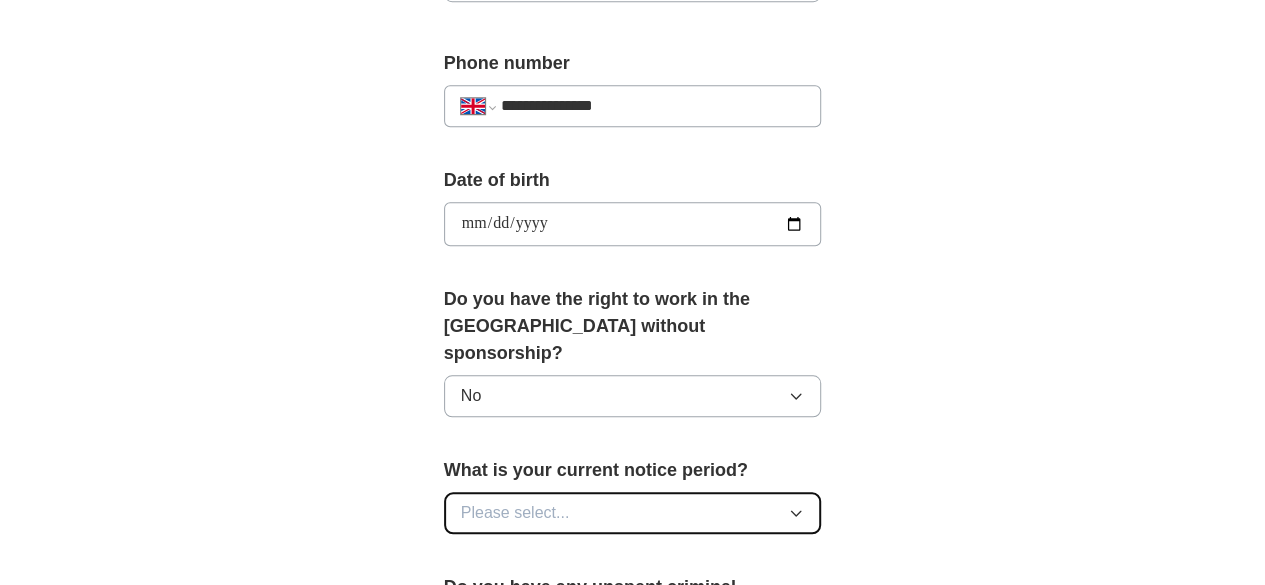 click on "Please select..." at bounding box center [633, 513] 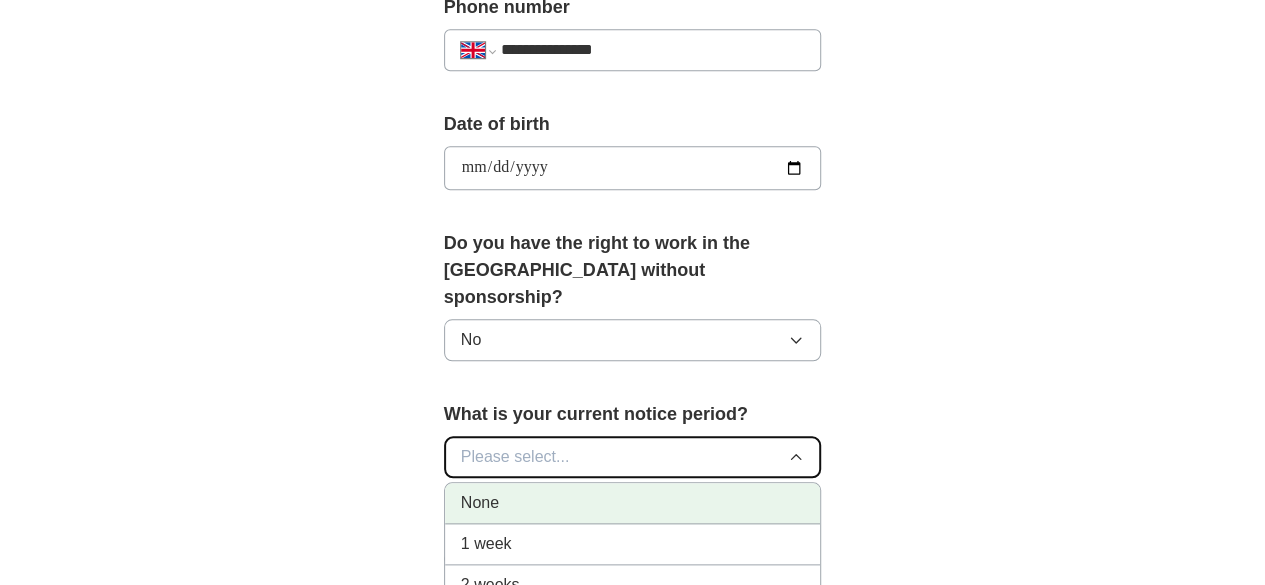 scroll, scrollTop: 900, scrollLeft: 0, axis: vertical 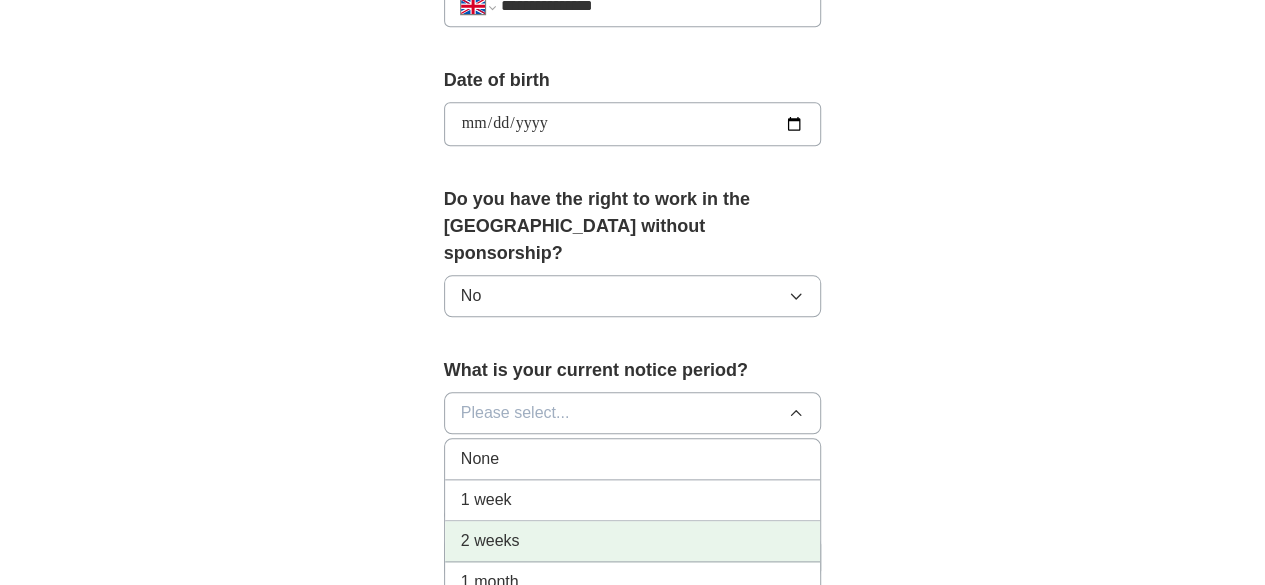 click on "2 weeks" at bounding box center (633, 541) 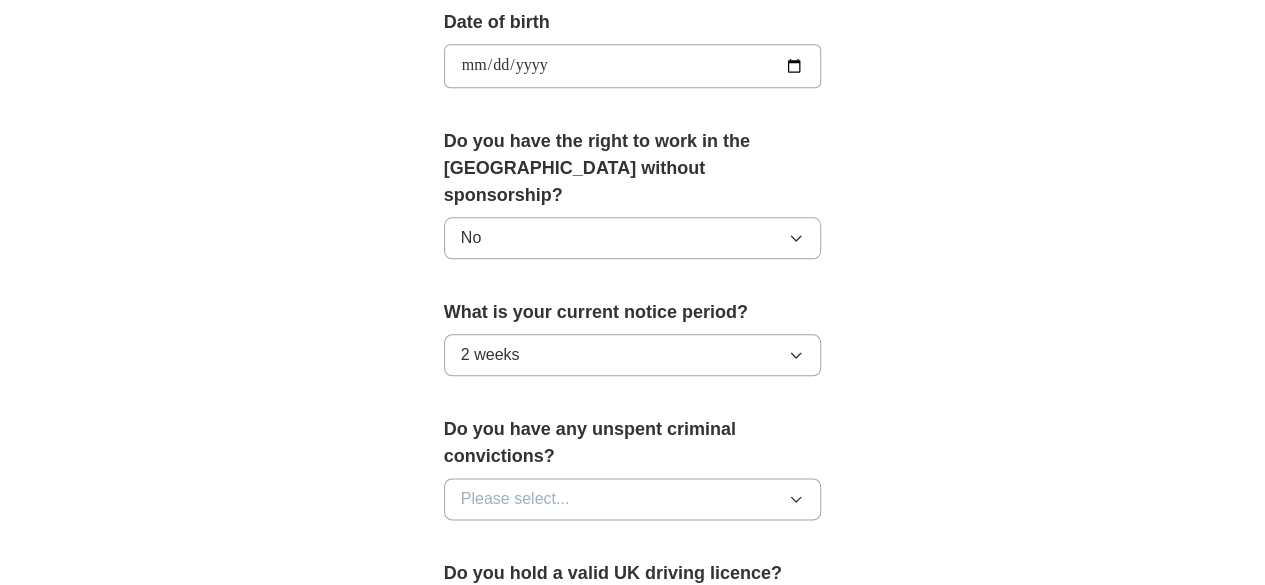 scroll, scrollTop: 1000, scrollLeft: 0, axis: vertical 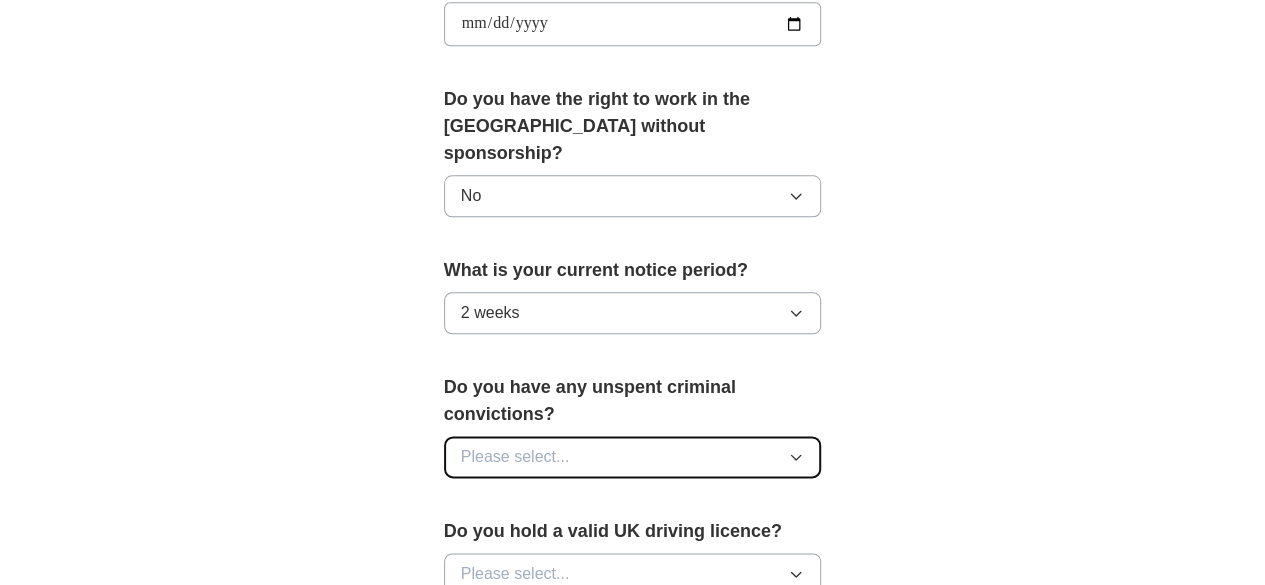 click on "Please select..." at bounding box center [633, 457] 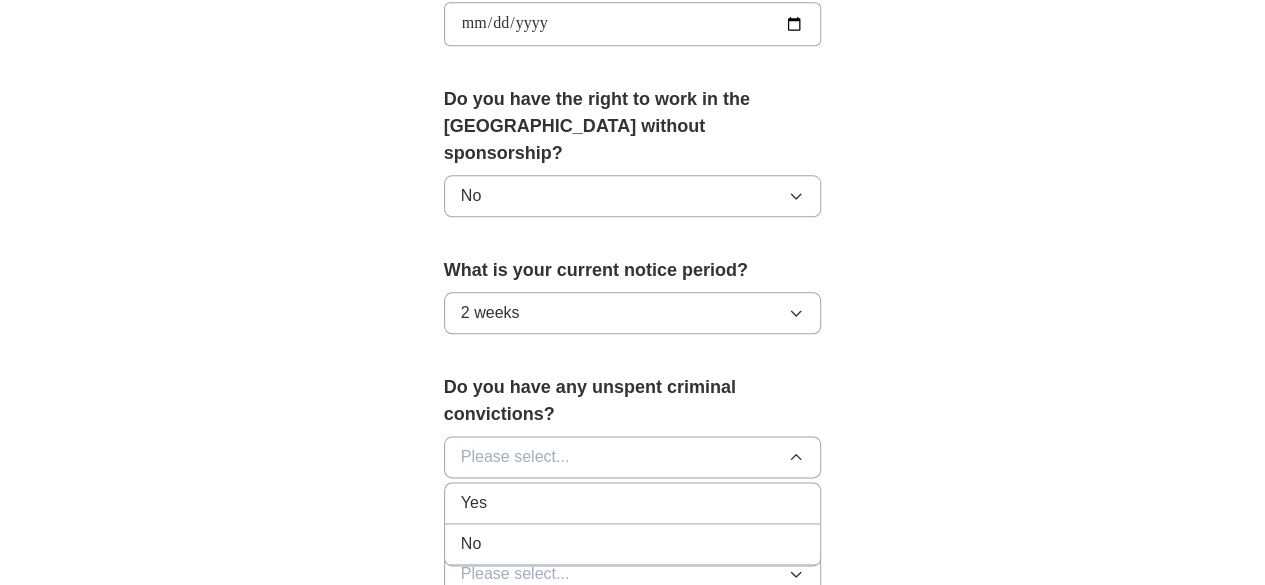 click on "No" at bounding box center (633, 544) 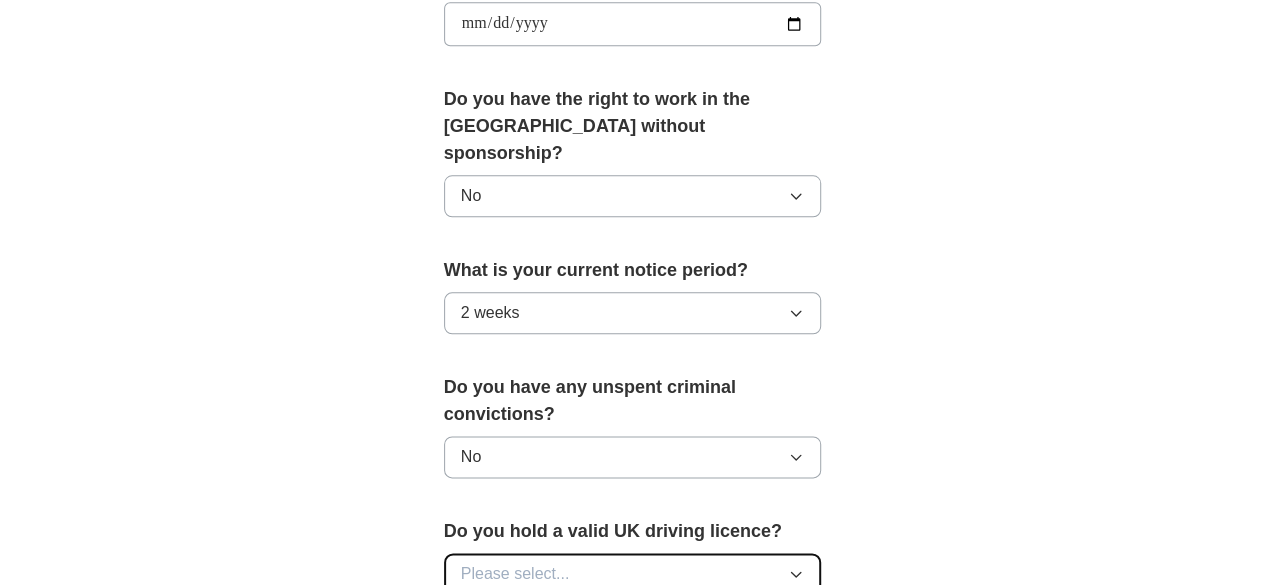 click on "Please select..." at bounding box center (633, 574) 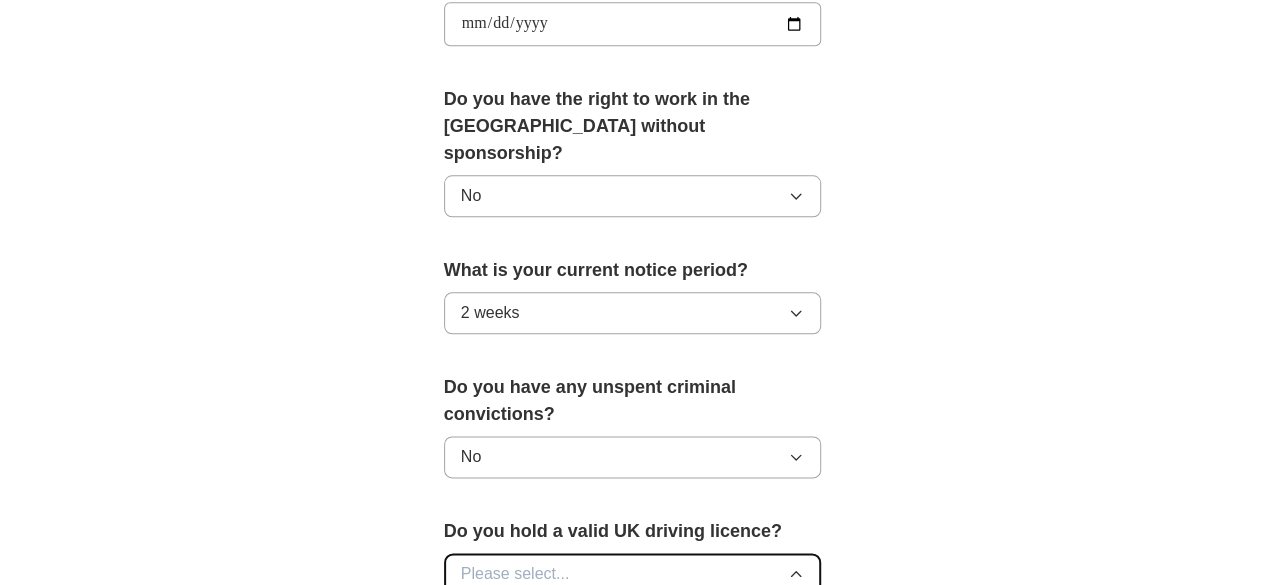 scroll, scrollTop: 1100, scrollLeft: 0, axis: vertical 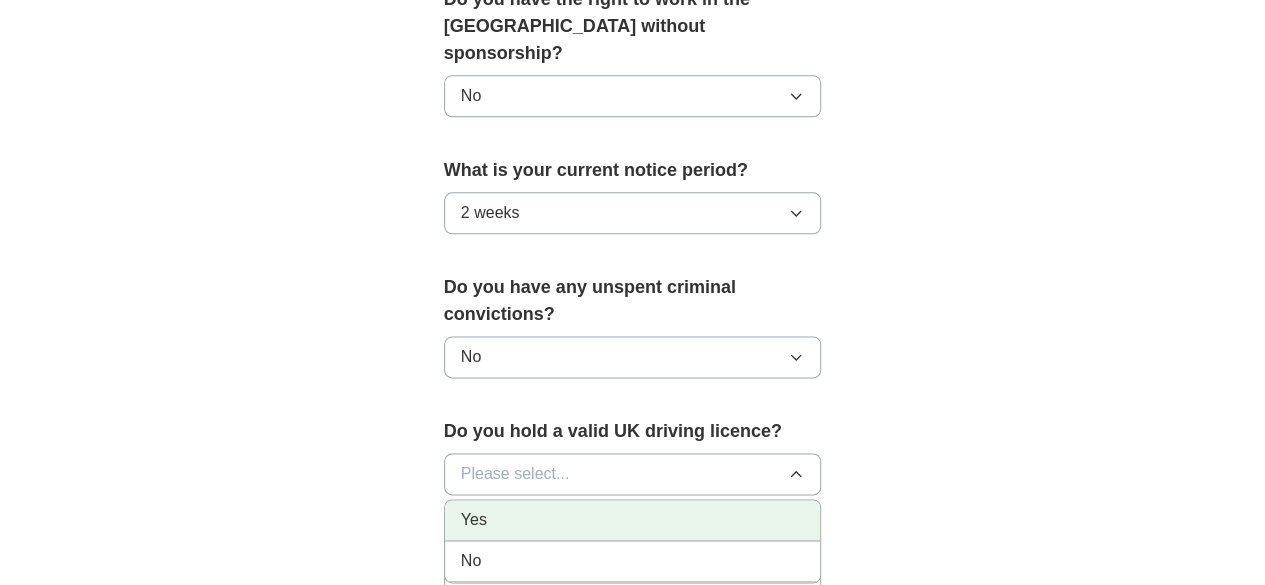click on "Yes" at bounding box center [633, 520] 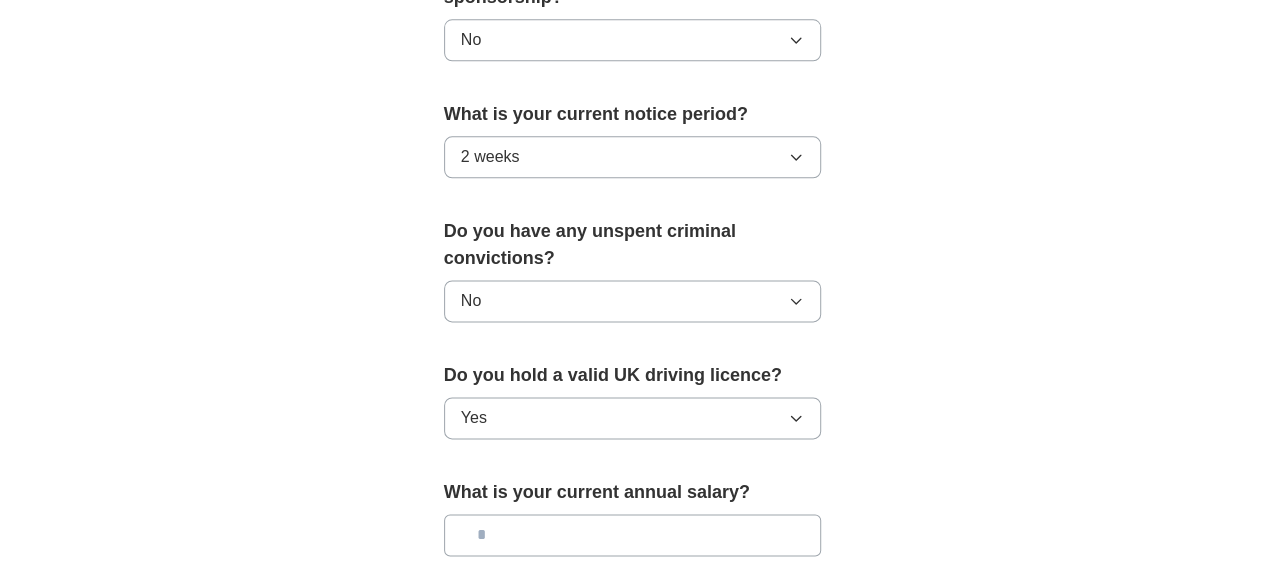 scroll, scrollTop: 1200, scrollLeft: 0, axis: vertical 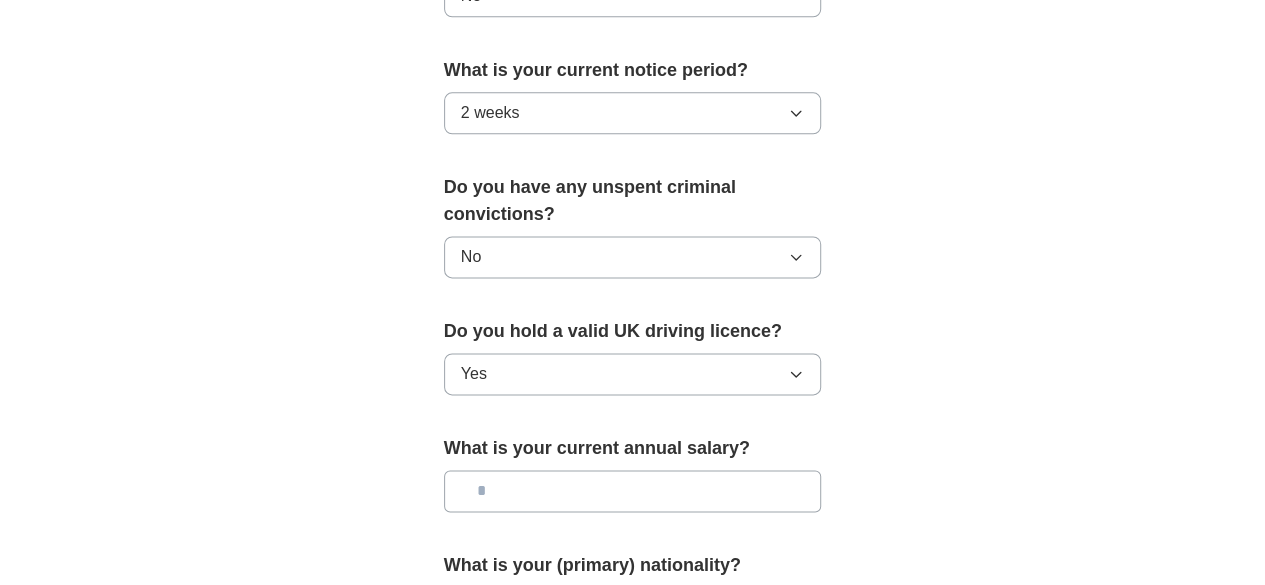 click at bounding box center [633, 491] 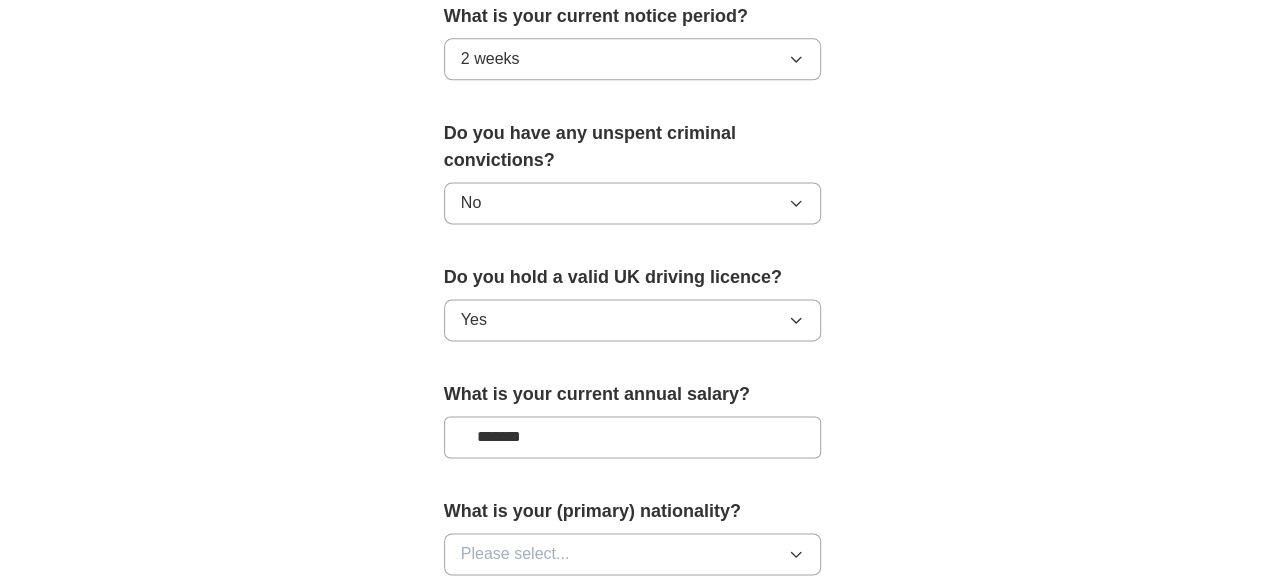scroll, scrollTop: 1300, scrollLeft: 0, axis: vertical 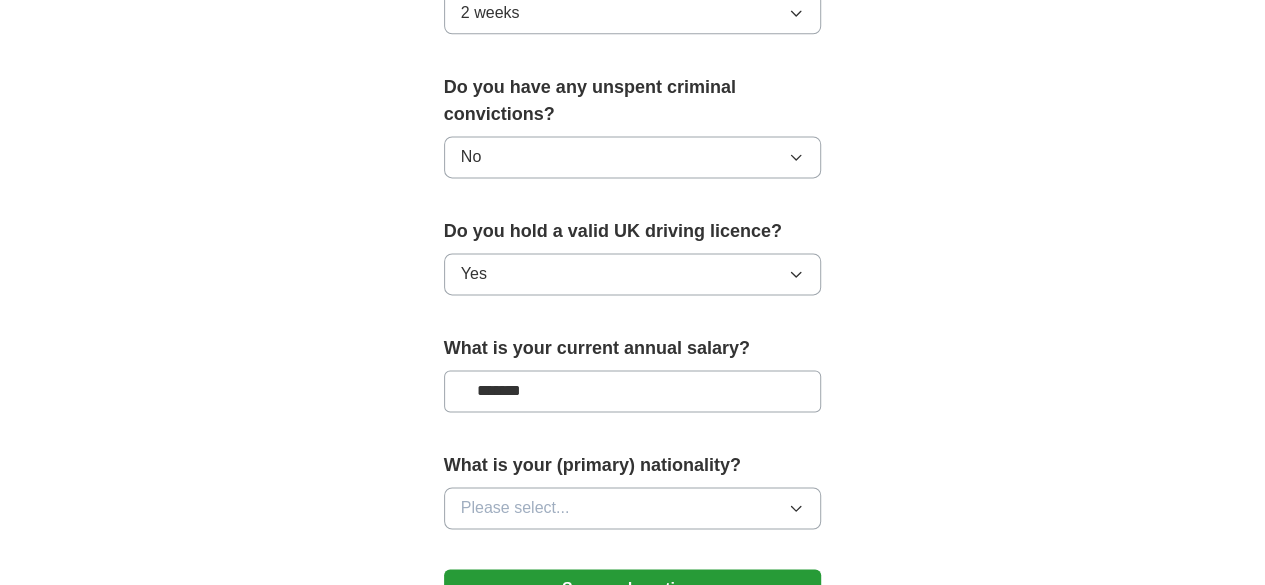 type on "*******" 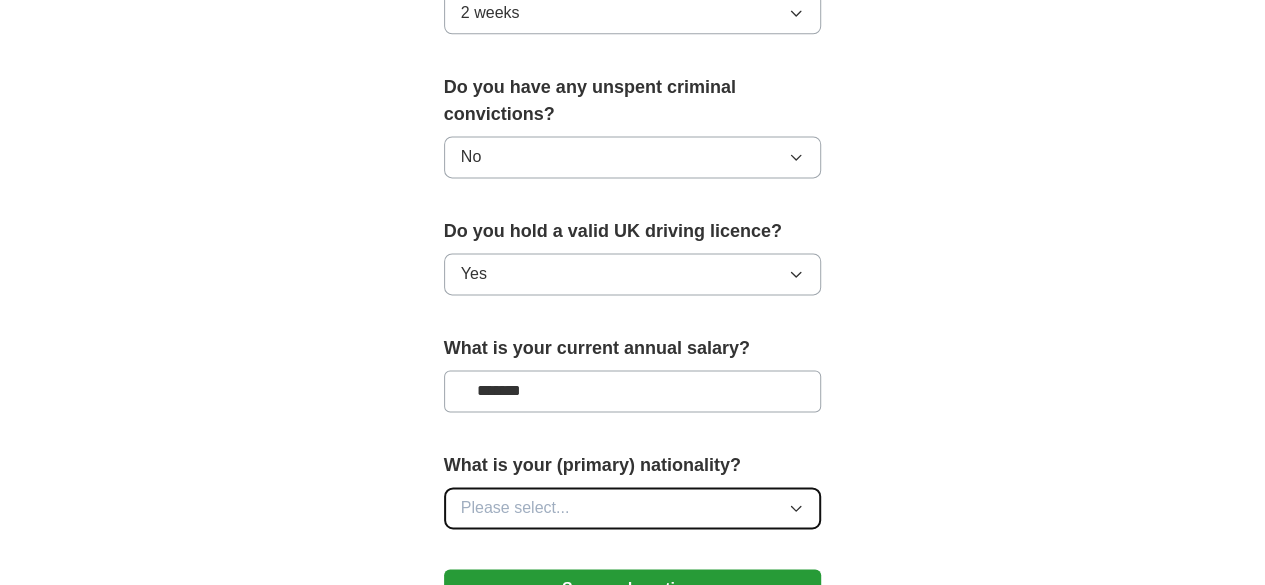 click on "Please select..." at bounding box center (633, 508) 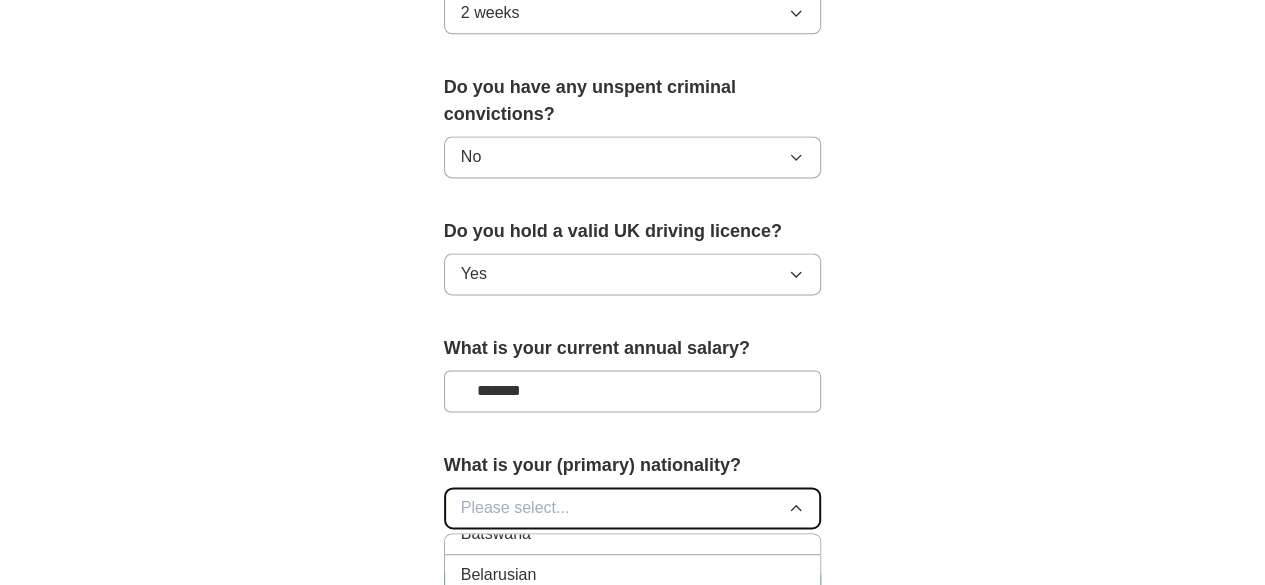 scroll, scrollTop: 800, scrollLeft: 0, axis: vertical 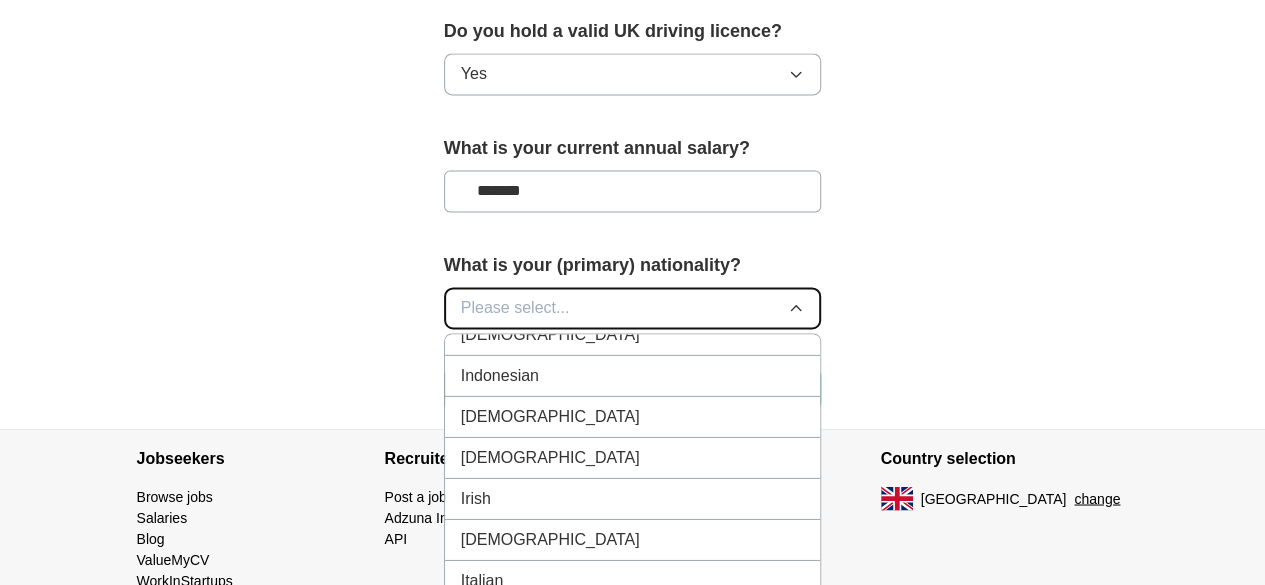 type 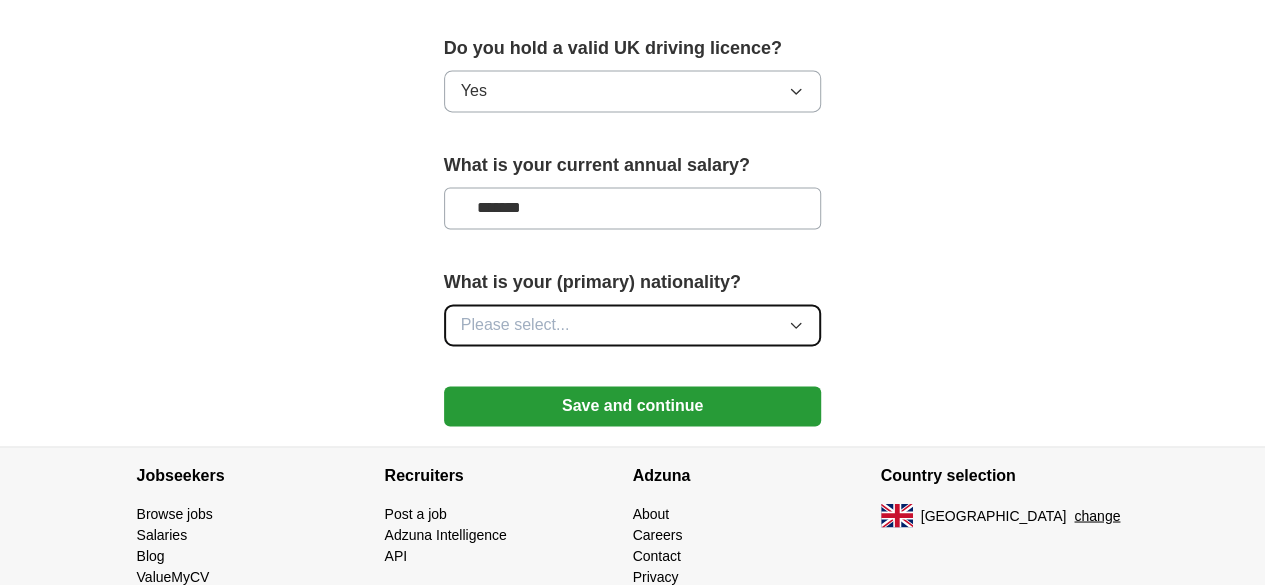 click on "Please select..." at bounding box center [633, 325] 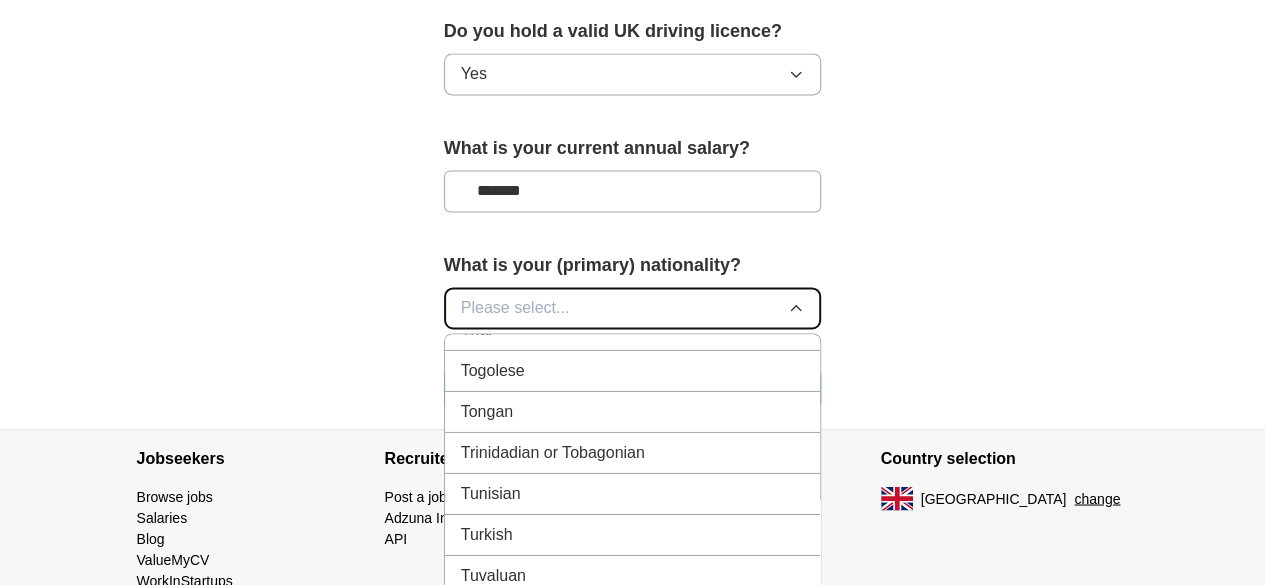 scroll, scrollTop: 7409, scrollLeft: 0, axis: vertical 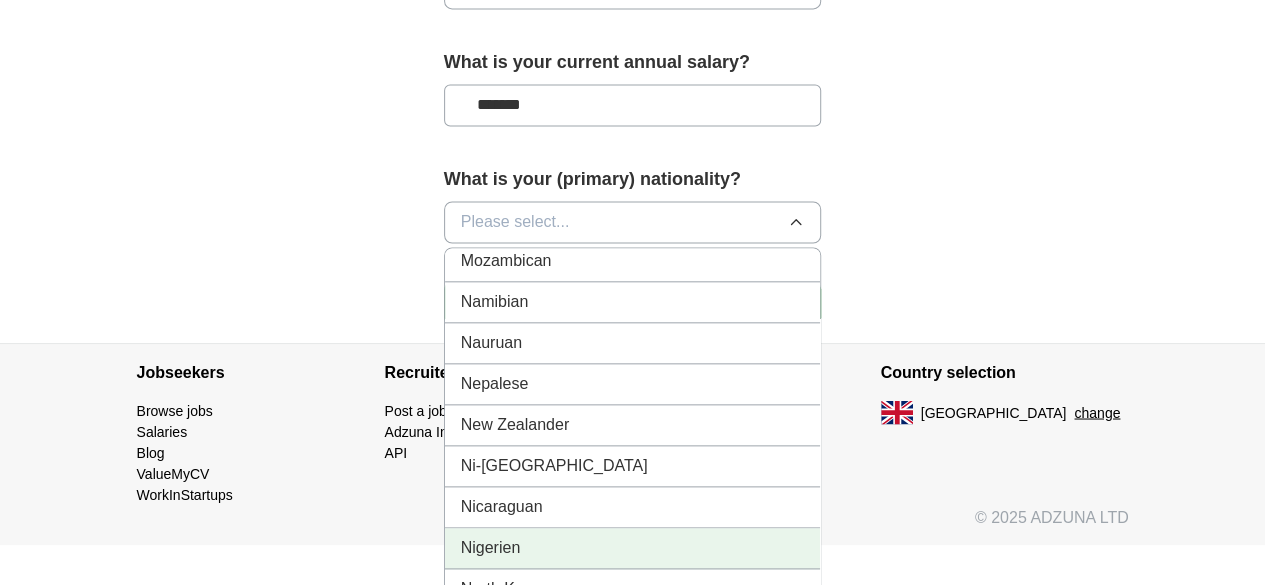 click on "Nigerien" at bounding box center (633, 548) 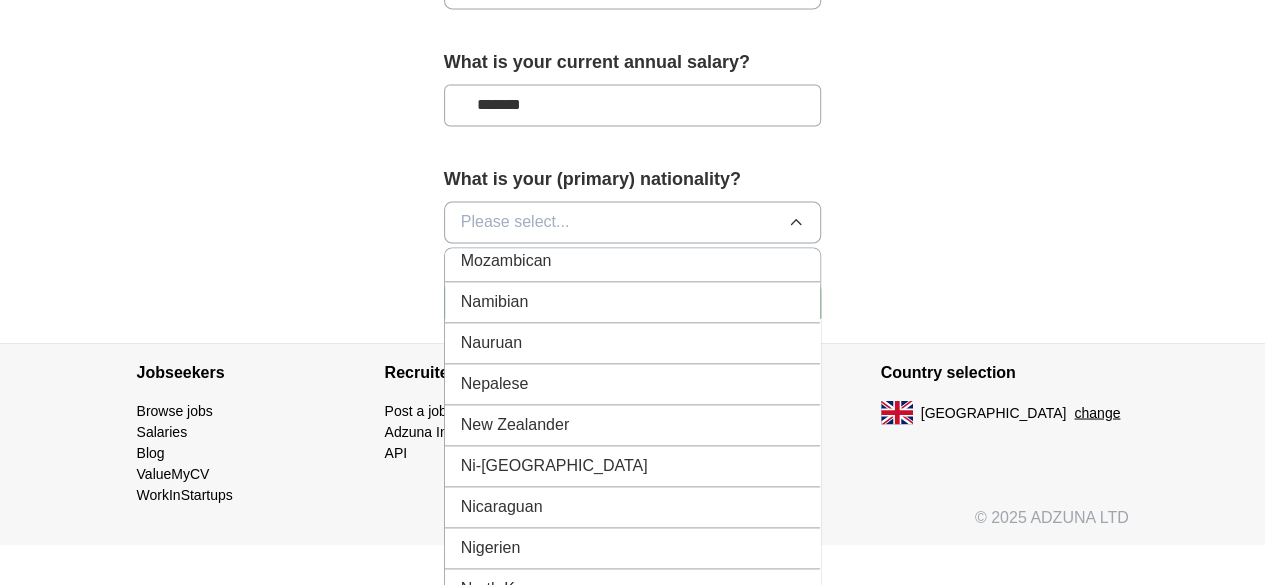 scroll, scrollTop: 1483, scrollLeft: 0, axis: vertical 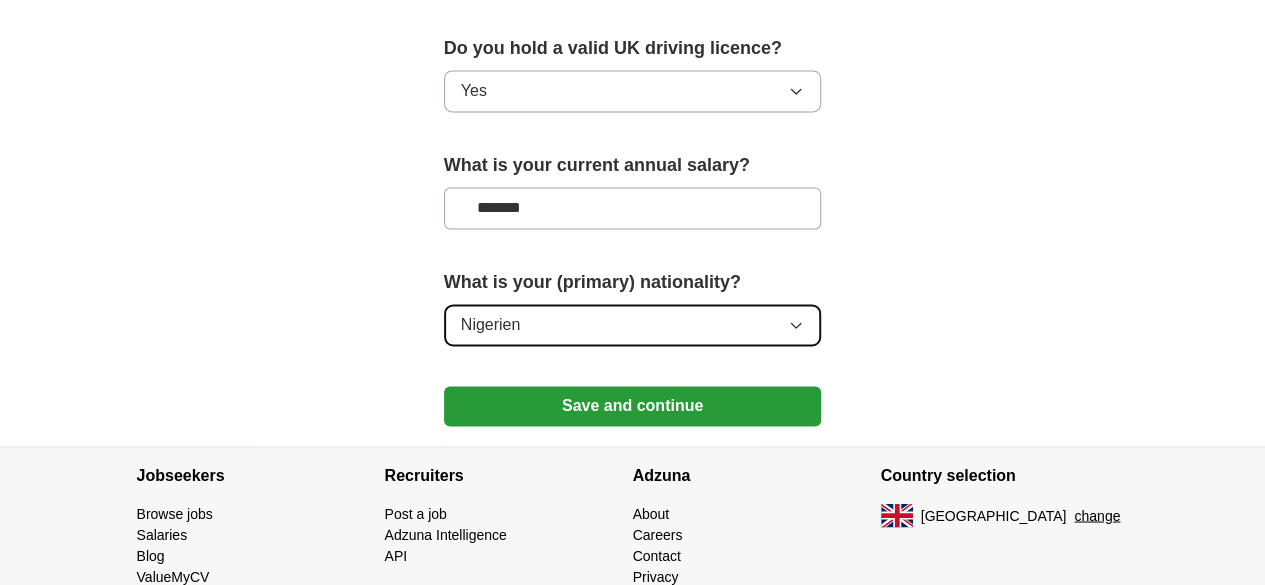 click on "Nigerien" at bounding box center (633, 325) 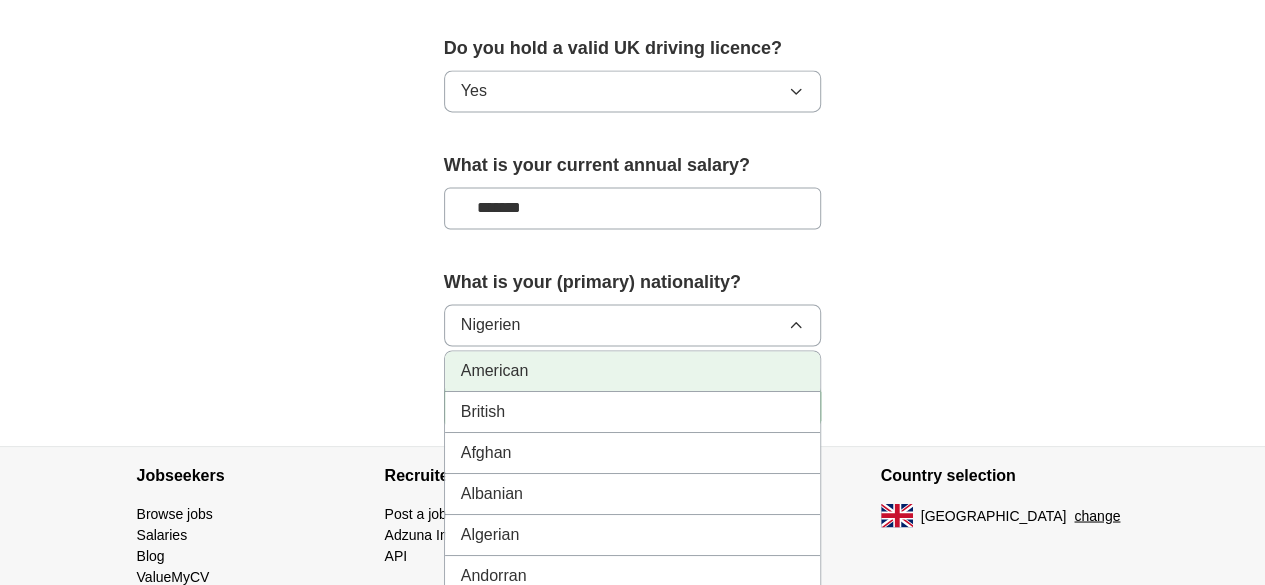 click on "American" at bounding box center (633, 371) 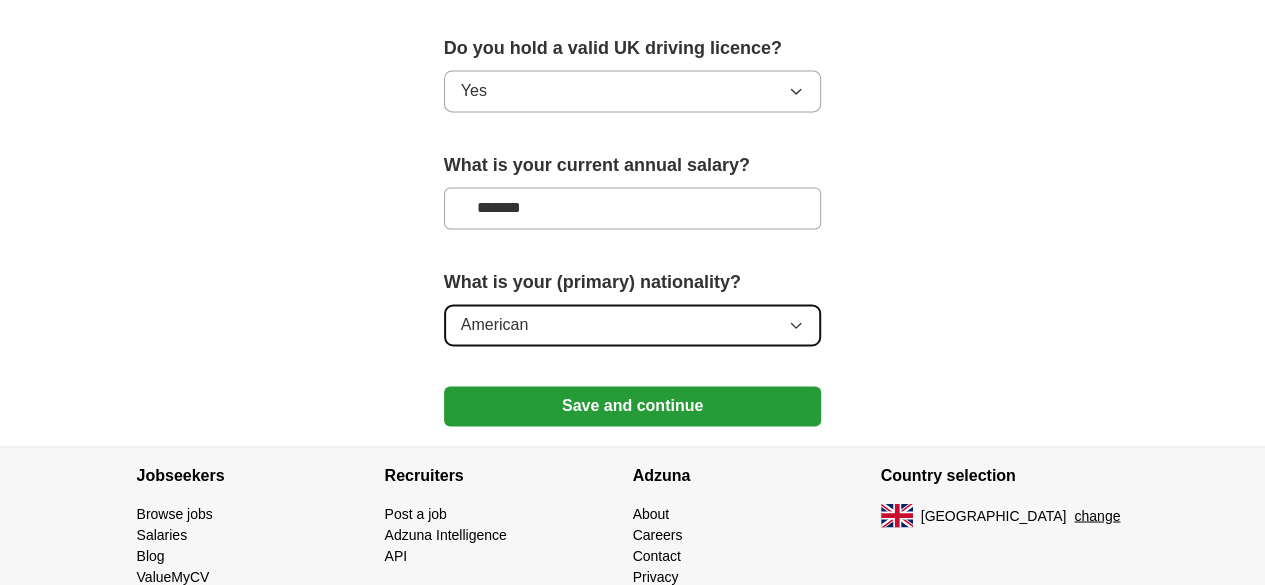 click on "American" at bounding box center [633, 325] 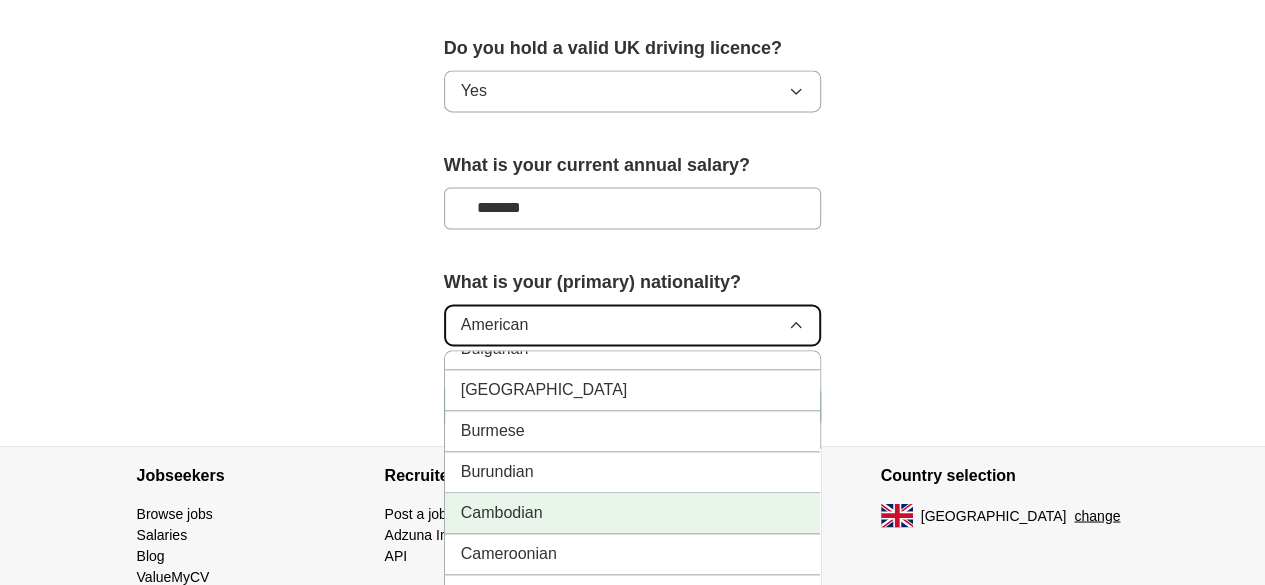 scroll, scrollTop: 1200, scrollLeft: 0, axis: vertical 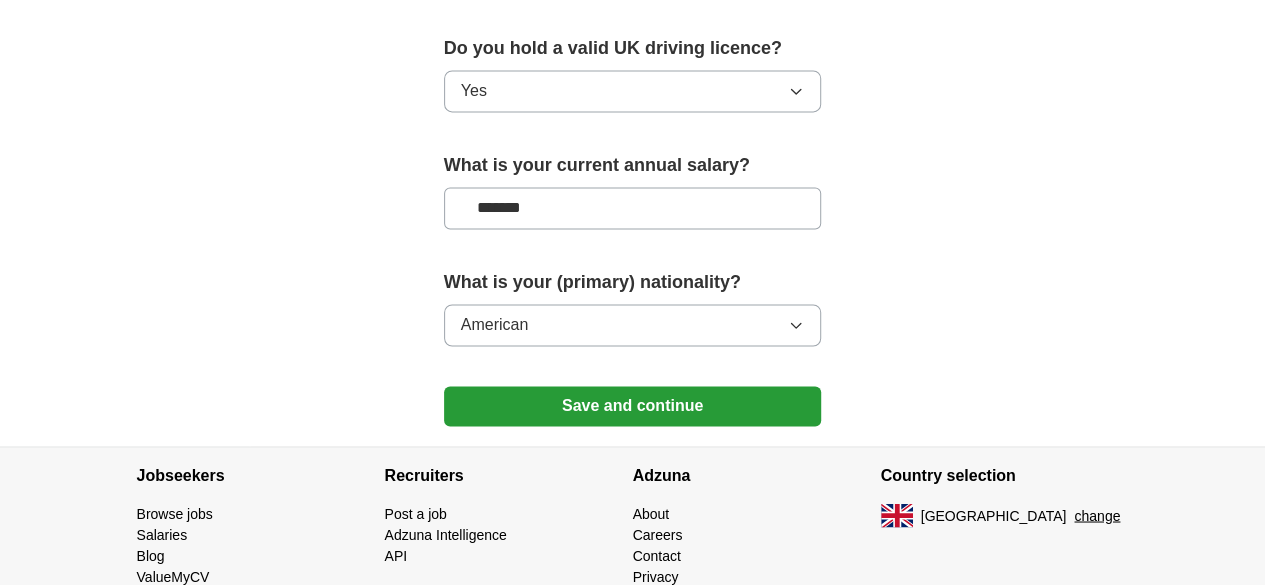click on "**********" at bounding box center (633, -488) 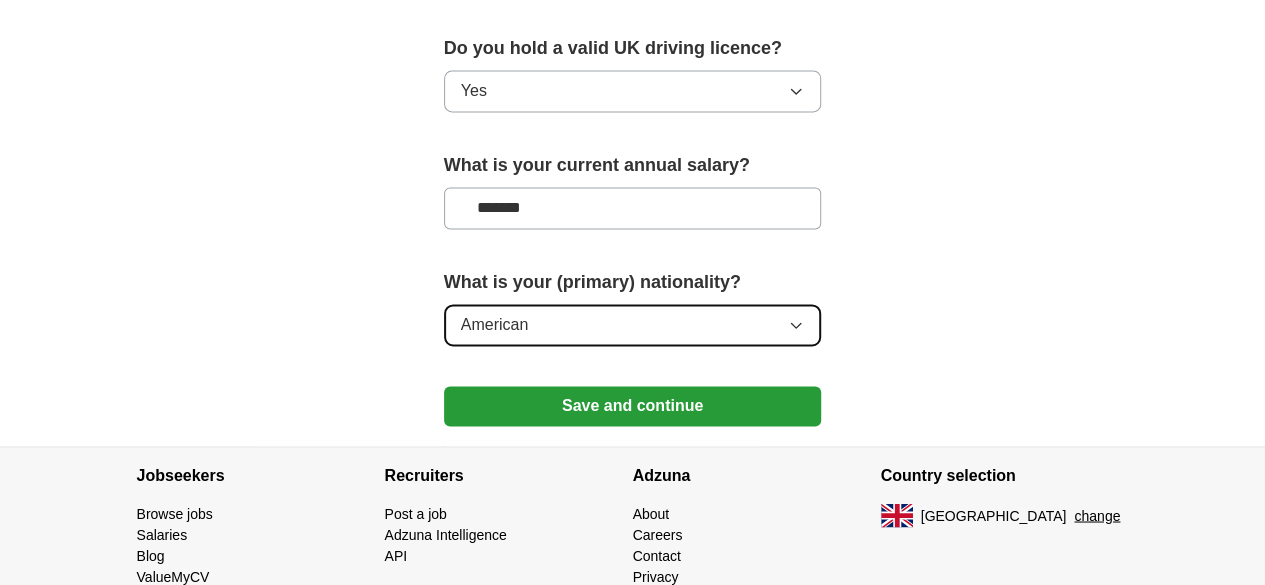 click 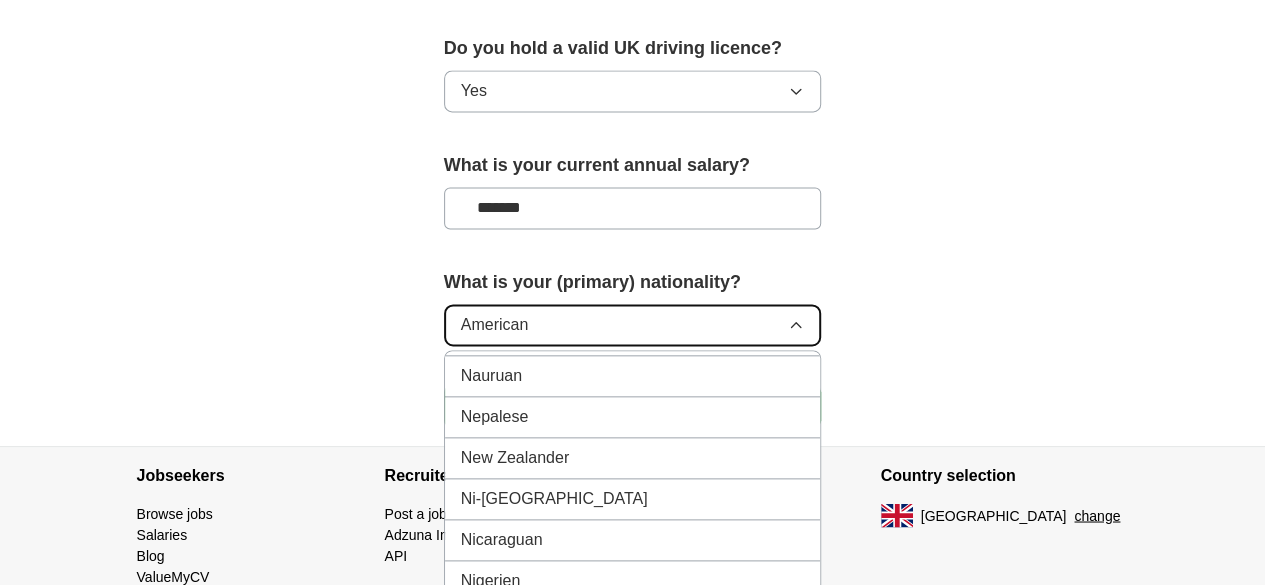 scroll, scrollTop: 5112, scrollLeft: 0, axis: vertical 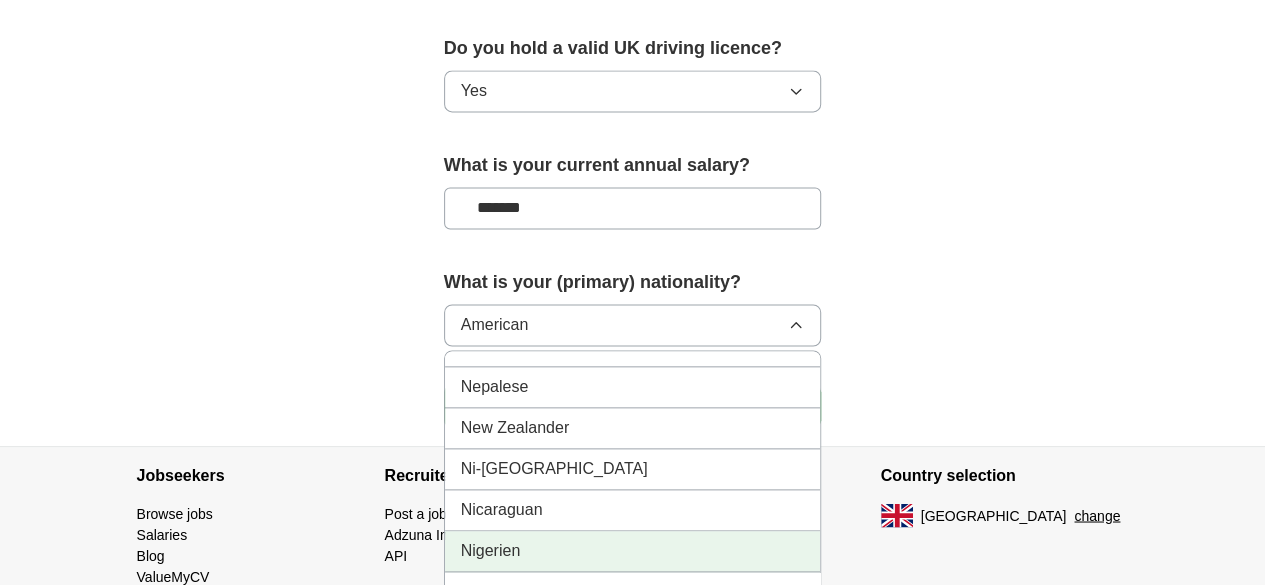 click on "Nigerien" at bounding box center (633, 551) 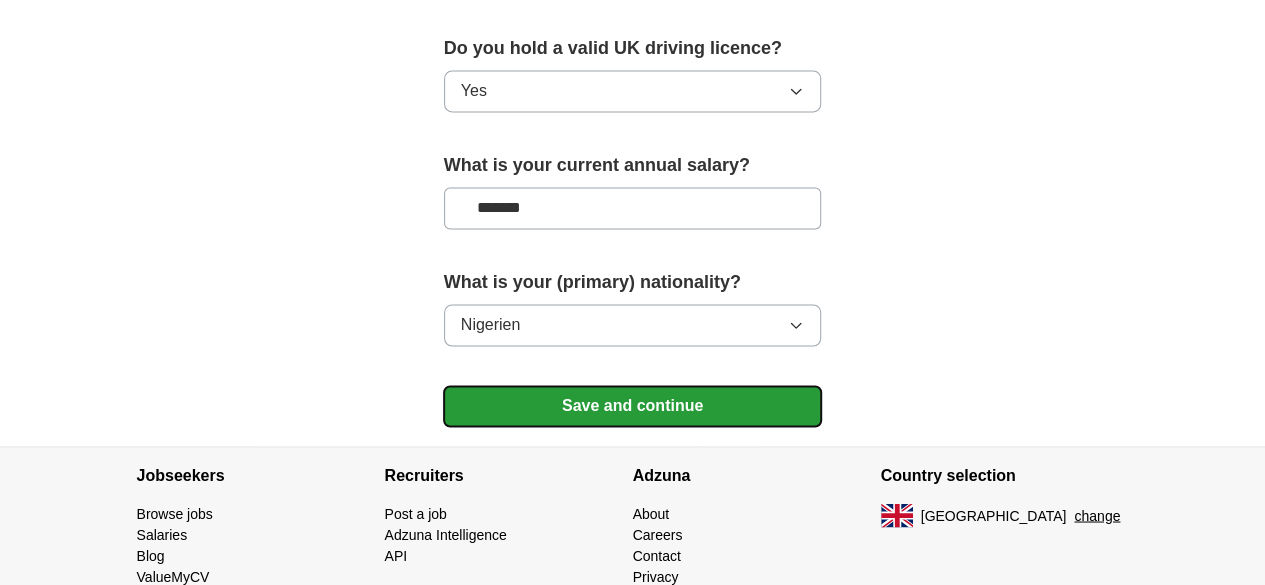 click on "**********" at bounding box center (633, -432) 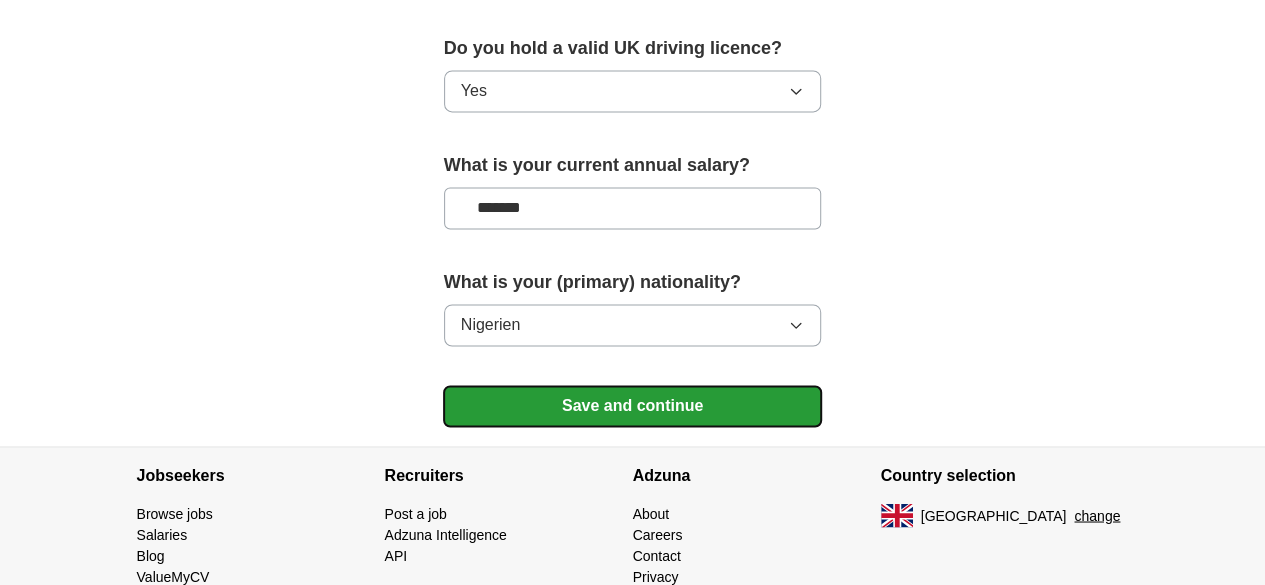 click on "Save and continue" at bounding box center (633, 406) 